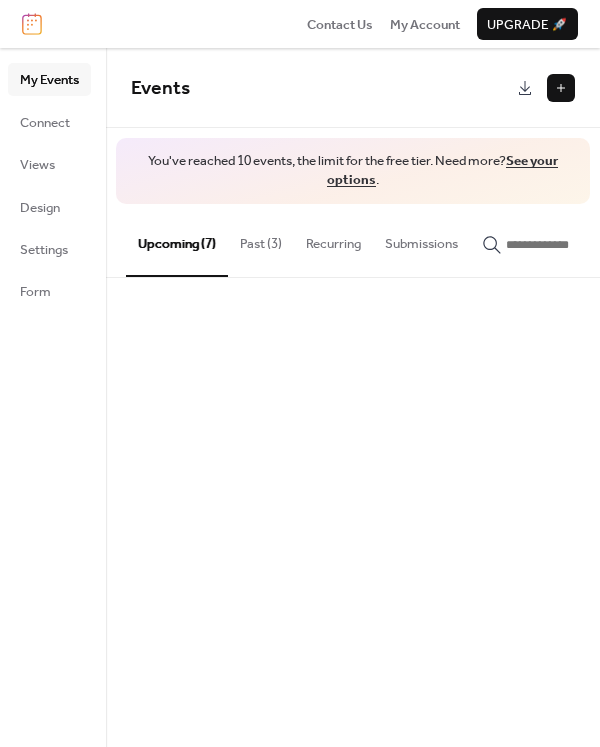 scroll, scrollTop: 0, scrollLeft: 0, axis: both 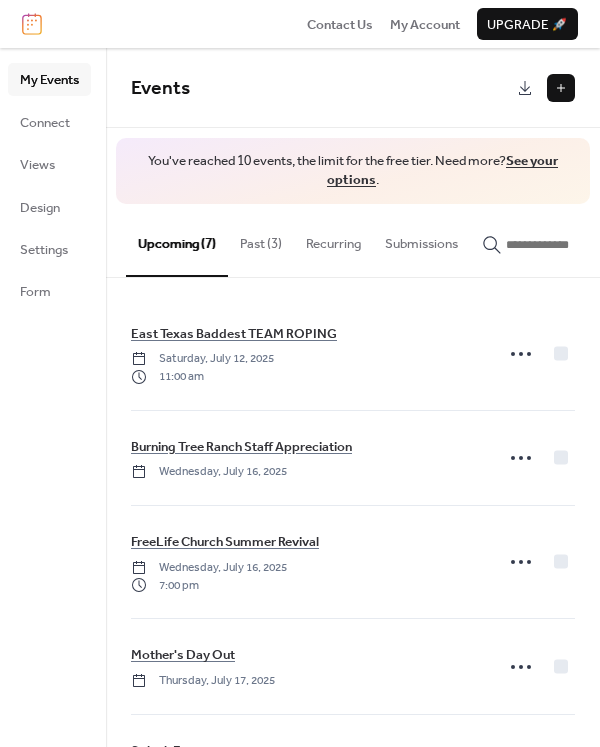 click on "Past  (3)" at bounding box center [261, 239] 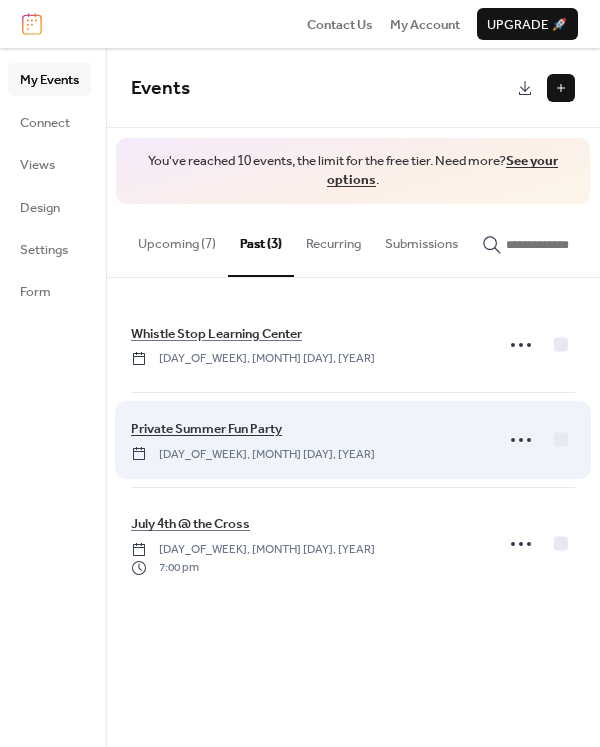 click on "Private Summer Fun Party" at bounding box center [206, 429] 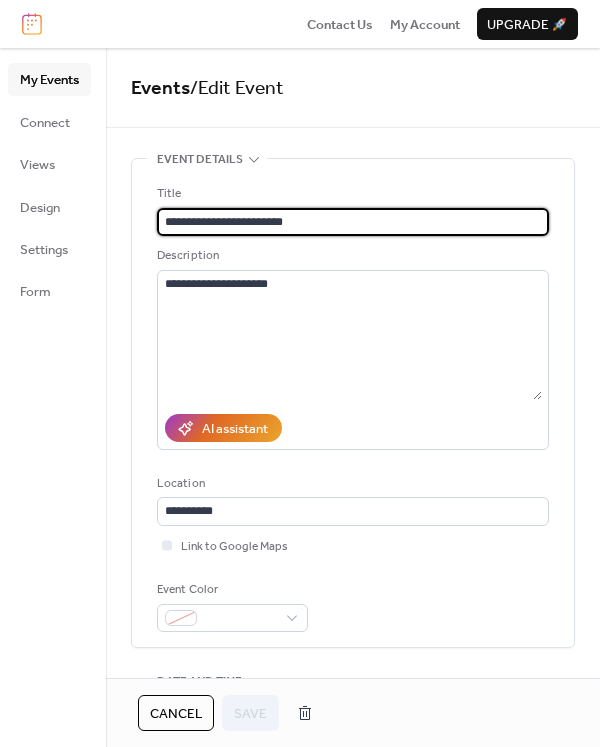 drag, startPoint x: 359, startPoint y: 214, endPoint x: 113, endPoint y: 202, distance: 246.29251 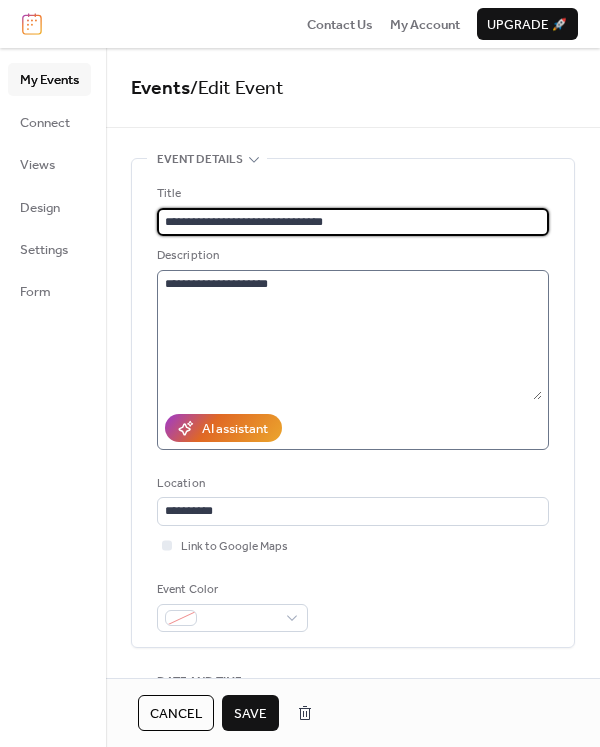 type on "**********" 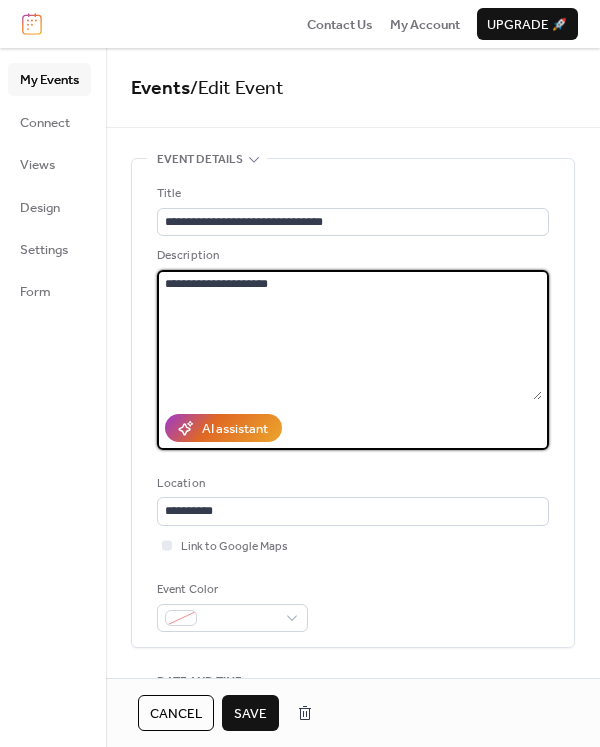 drag, startPoint x: 313, startPoint y: 282, endPoint x: 151, endPoint y: 276, distance: 162.11107 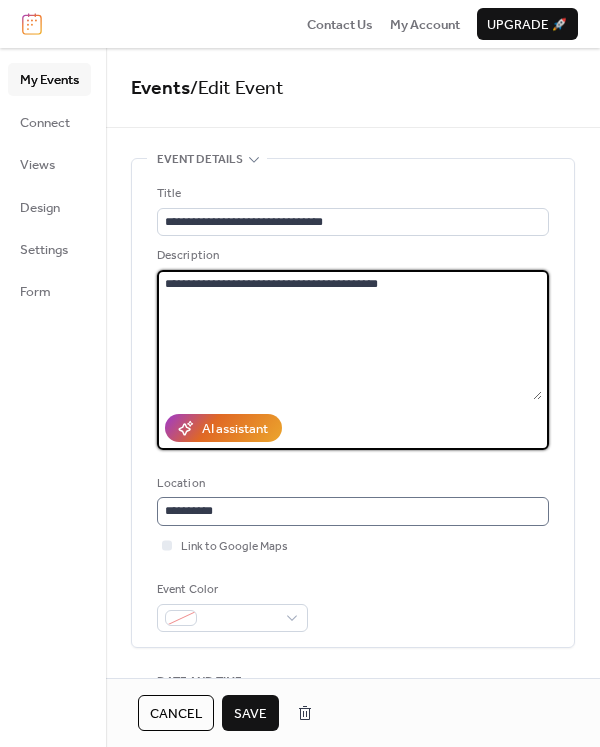 type on "**********" 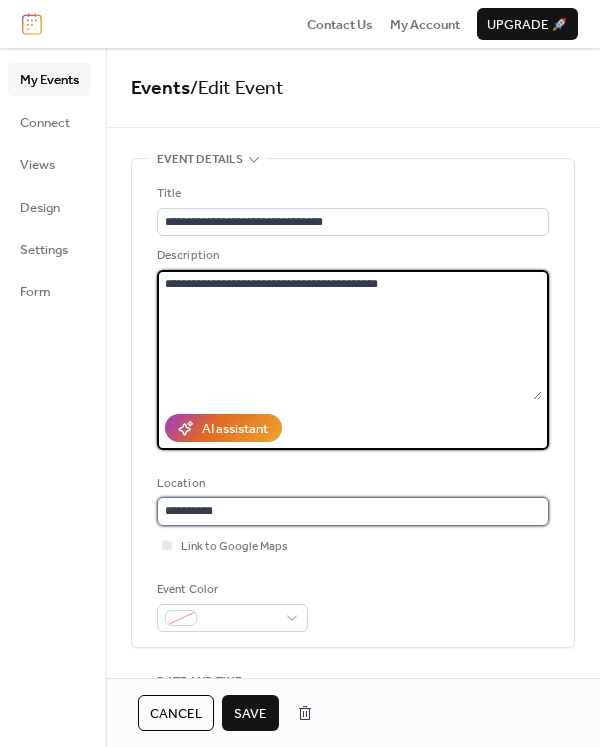 click on "**********" at bounding box center [353, 511] 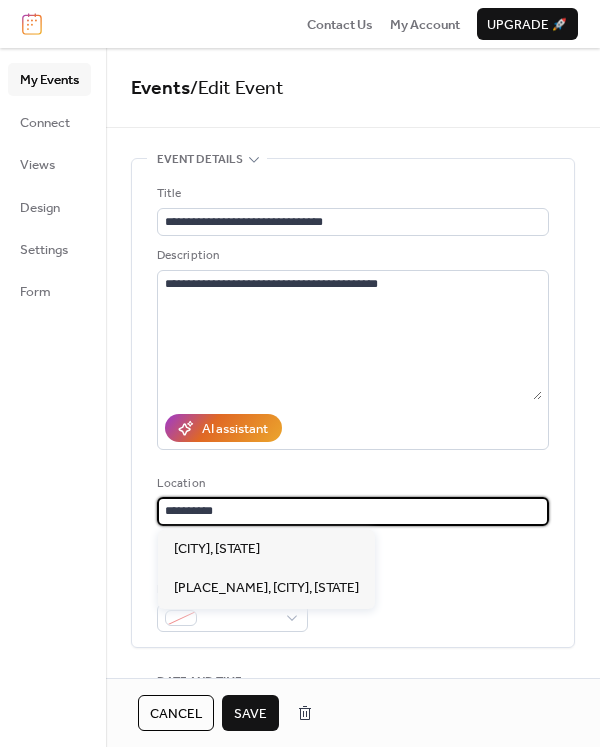 click on "Event Color" at bounding box center [353, 606] 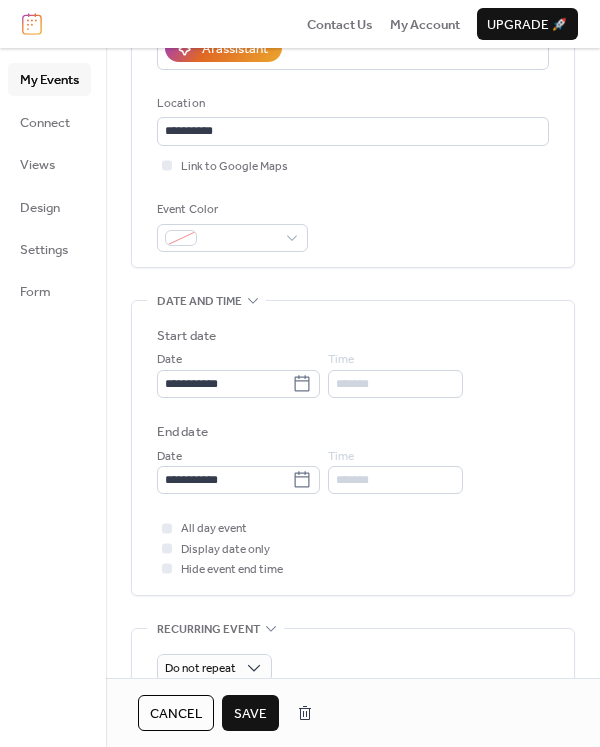 scroll, scrollTop: 400, scrollLeft: 0, axis: vertical 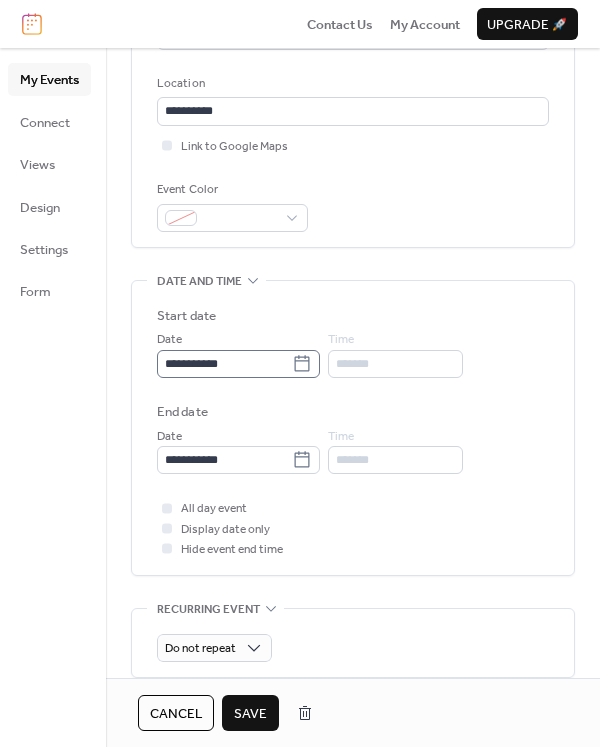 click 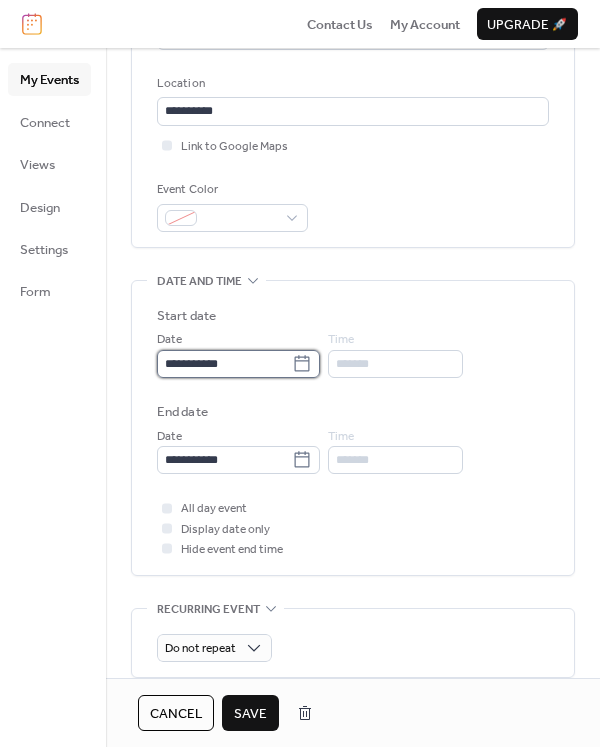 click on "**********" at bounding box center [224, 364] 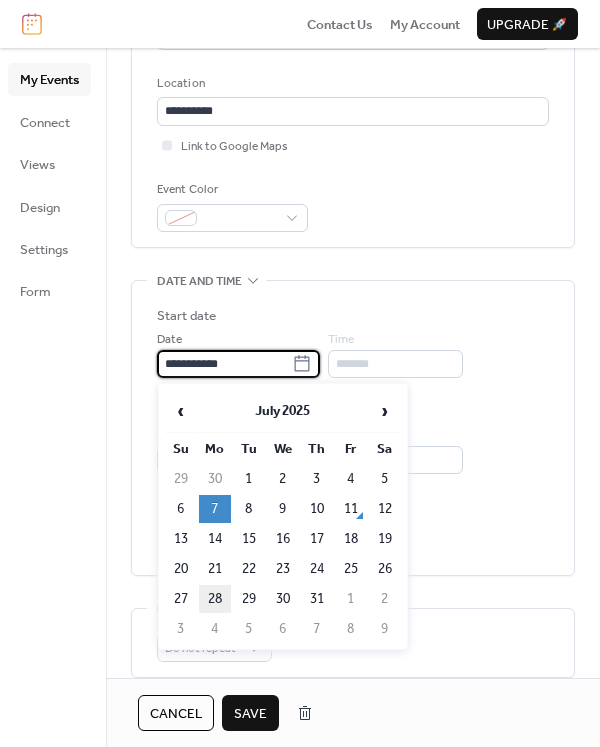click on "28" at bounding box center (215, 599) 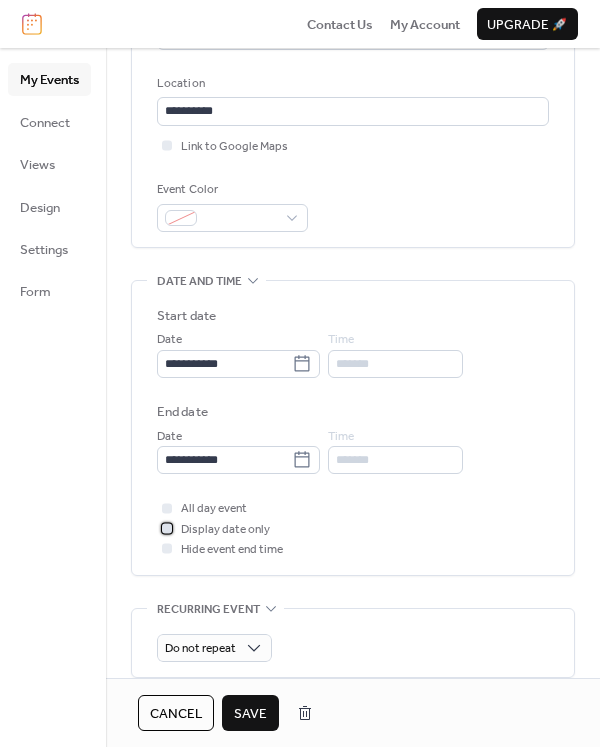 click at bounding box center [167, 528] 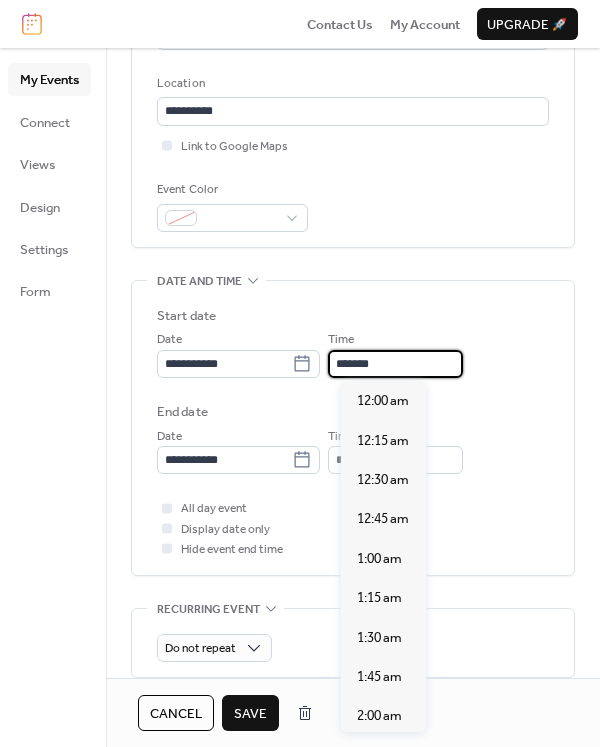 scroll, scrollTop: 2837, scrollLeft: 0, axis: vertical 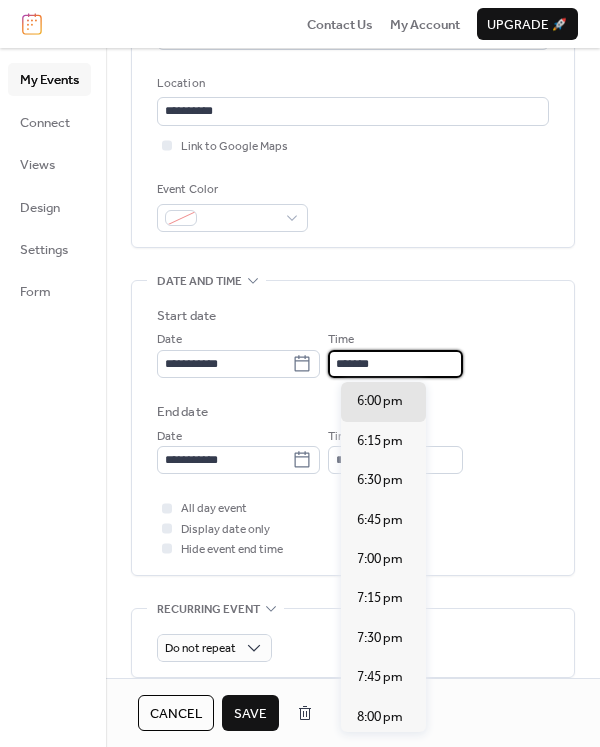 click on "*******" at bounding box center [395, 364] 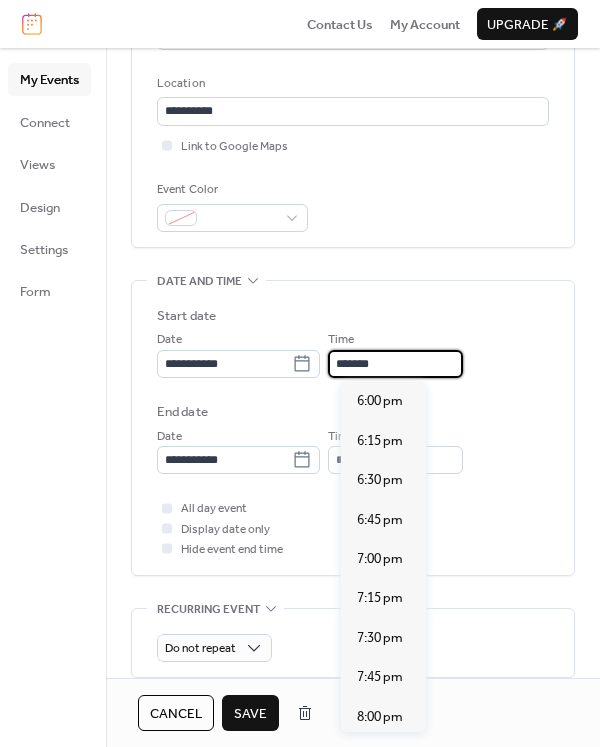 scroll, scrollTop: 1892, scrollLeft: 0, axis: vertical 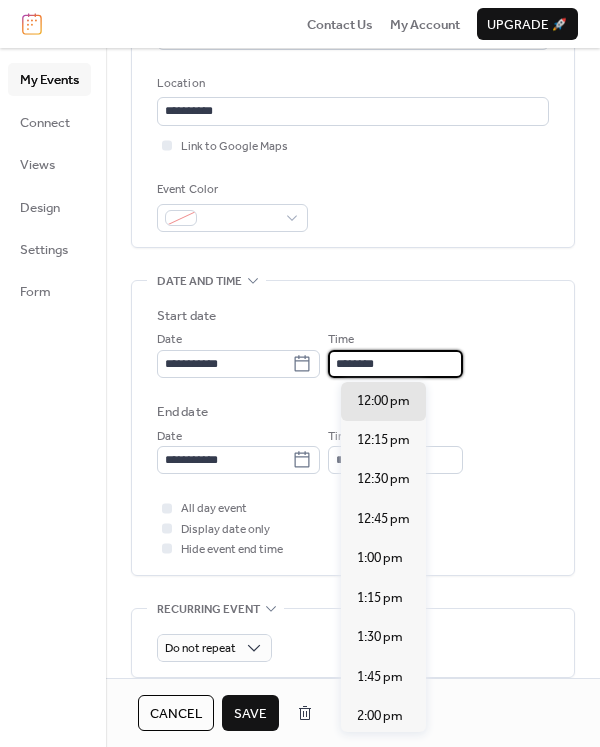 type on "********" 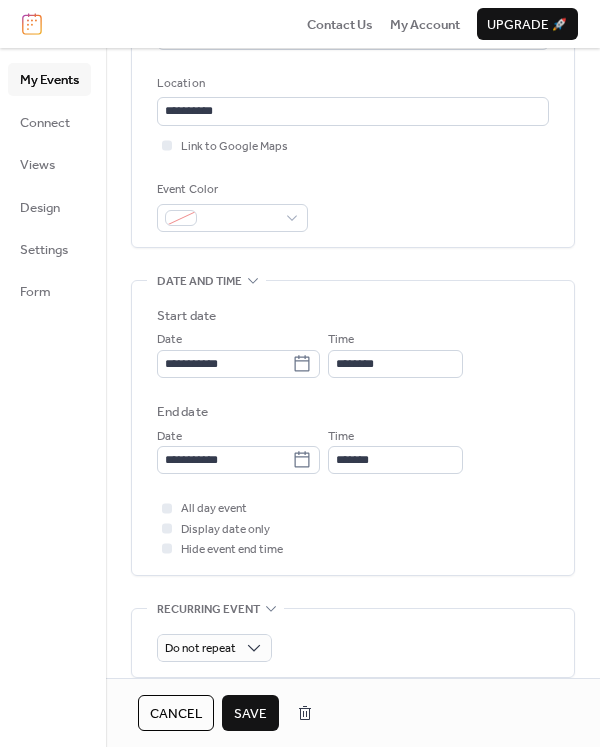 click on "End date" at bounding box center [353, 412] 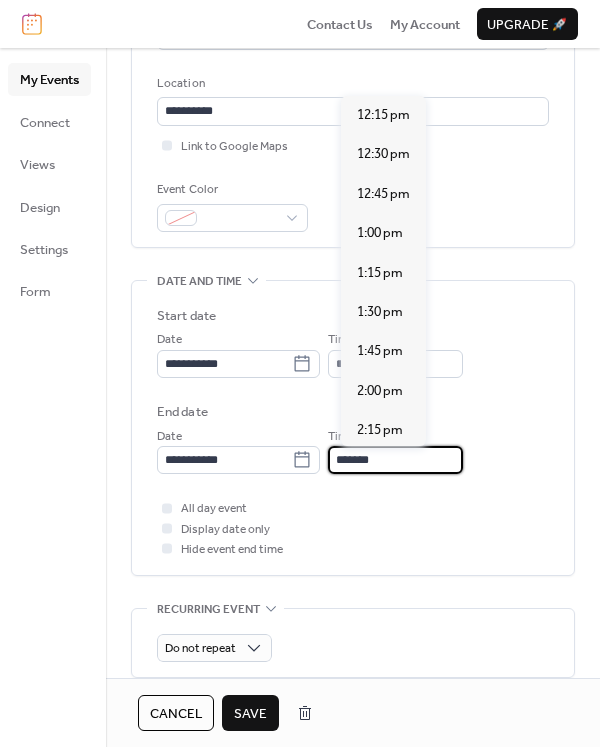 scroll, scrollTop: 433, scrollLeft: 0, axis: vertical 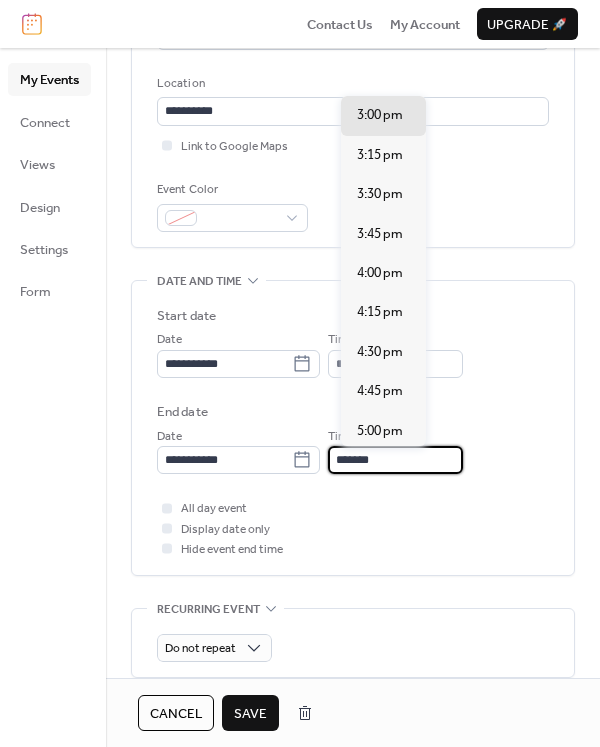 drag, startPoint x: 345, startPoint y: 456, endPoint x: 355, endPoint y: 457, distance: 10.049875 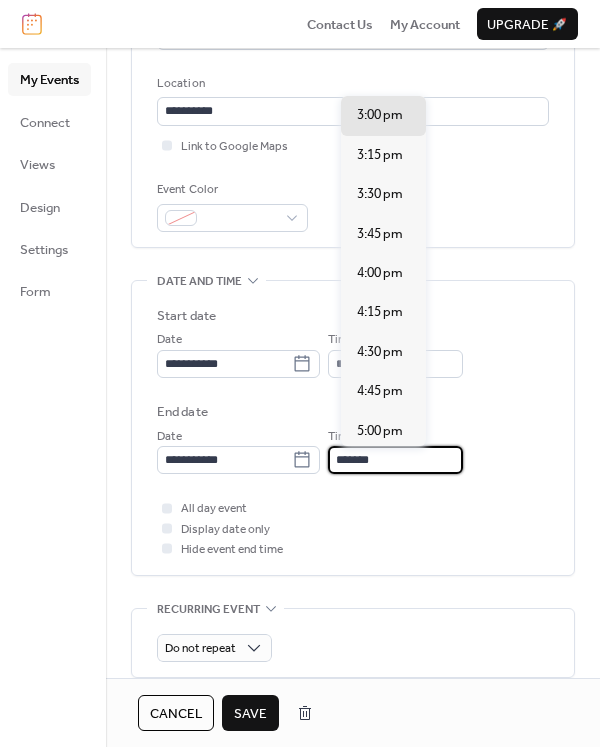 click on "*******" at bounding box center [395, 460] 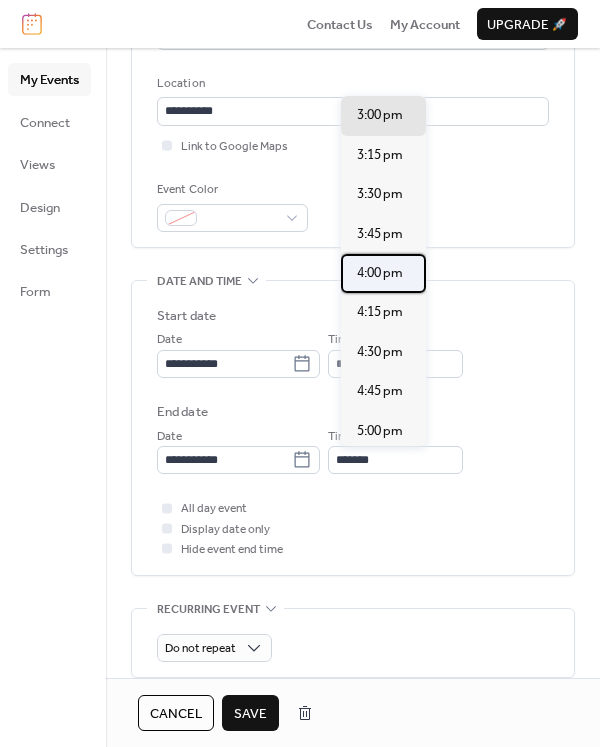 click on "4:00 pm" at bounding box center (380, 273) 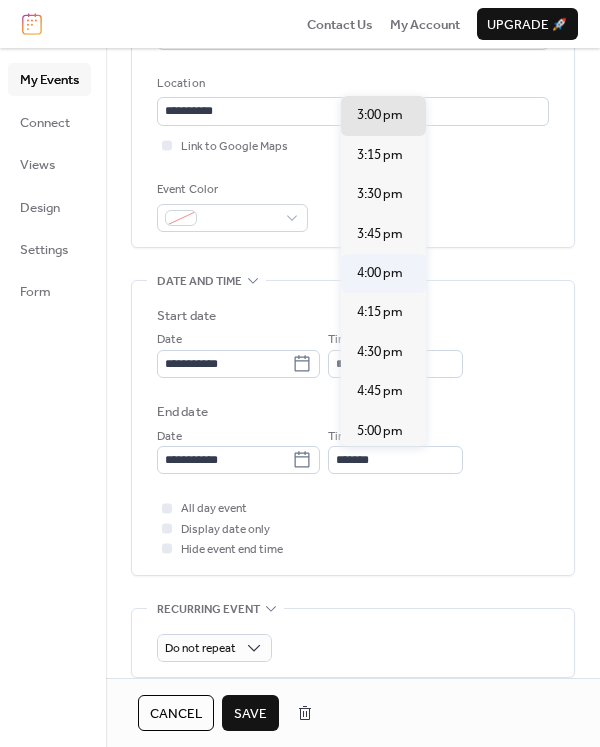 type on "*******" 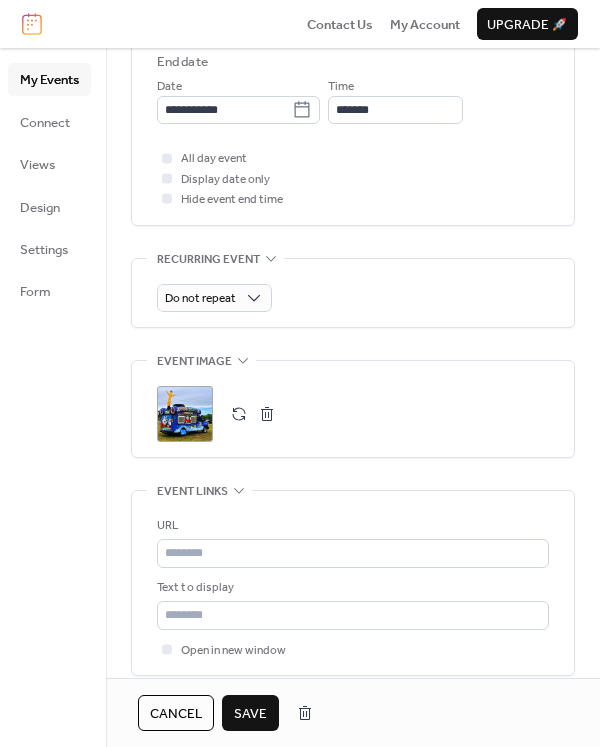 scroll, scrollTop: 800, scrollLeft: 0, axis: vertical 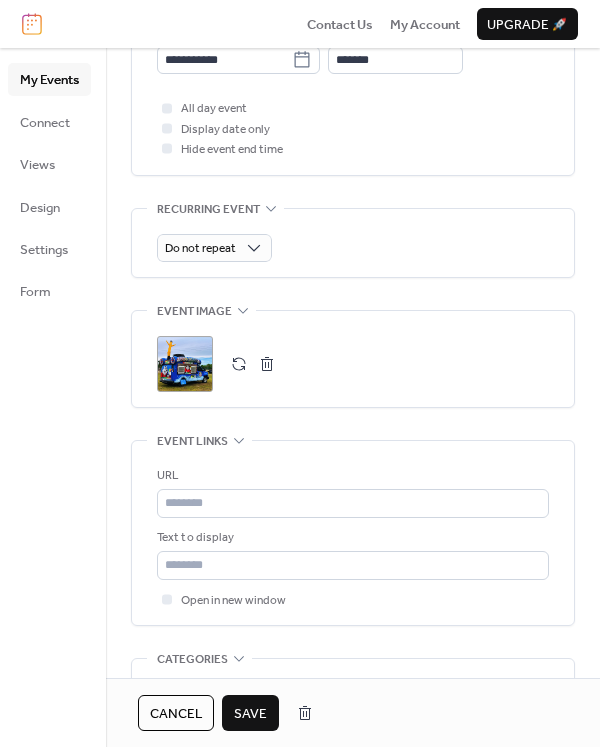 click at bounding box center [267, 364] 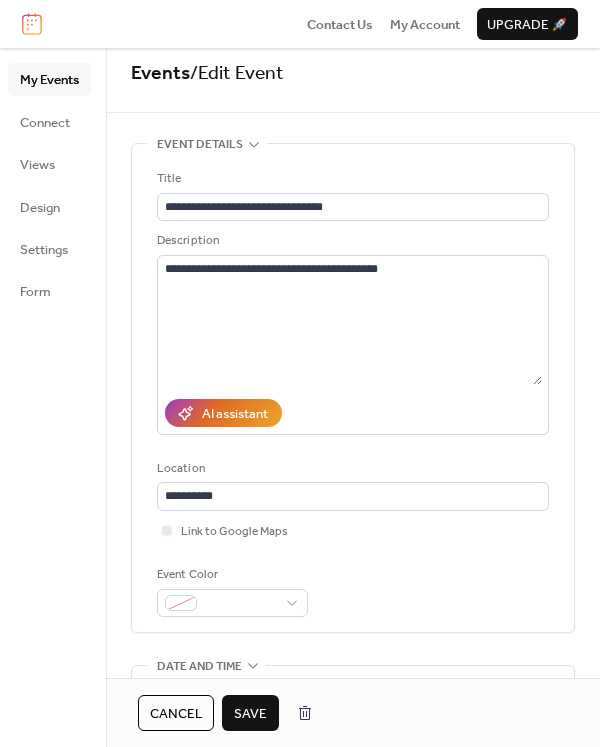 scroll, scrollTop: 0, scrollLeft: 0, axis: both 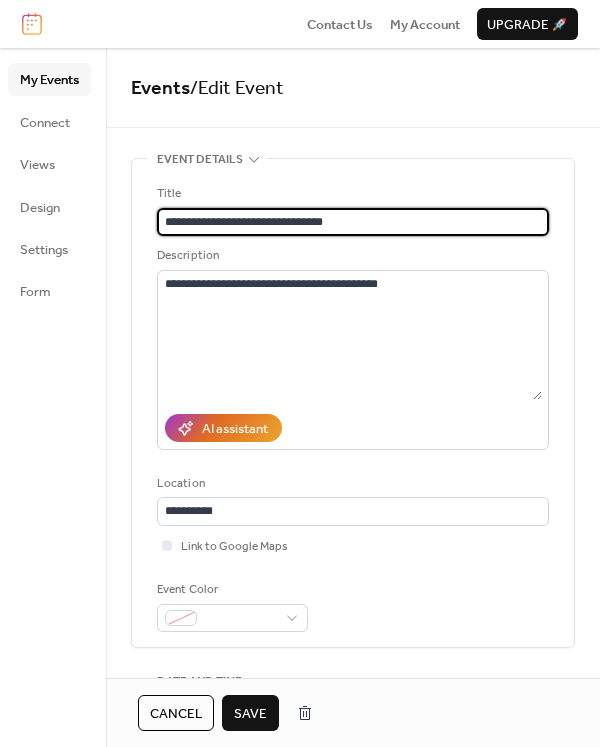 drag, startPoint x: 229, startPoint y: 220, endPoint x: 149, endPoint y: 223, distance: 80.05623 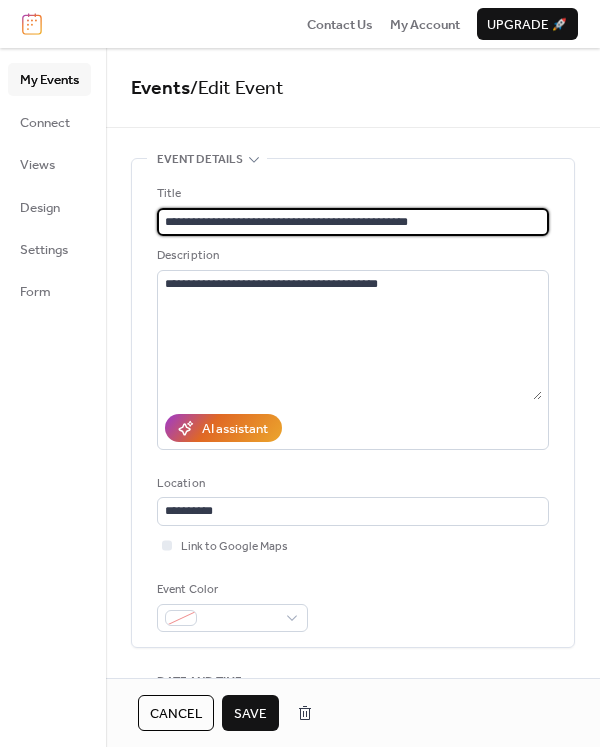 type on "**********" 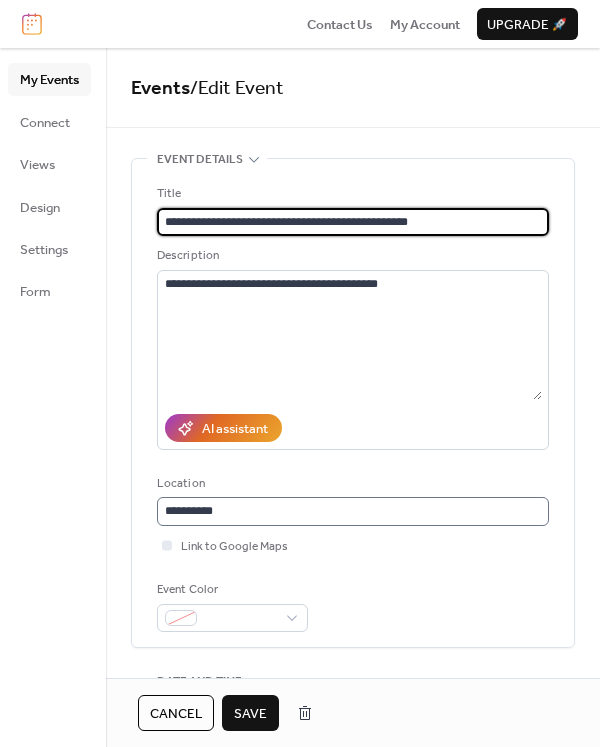 scroll, scrollTop: 100, scrollLeft: 0, axis: vertical 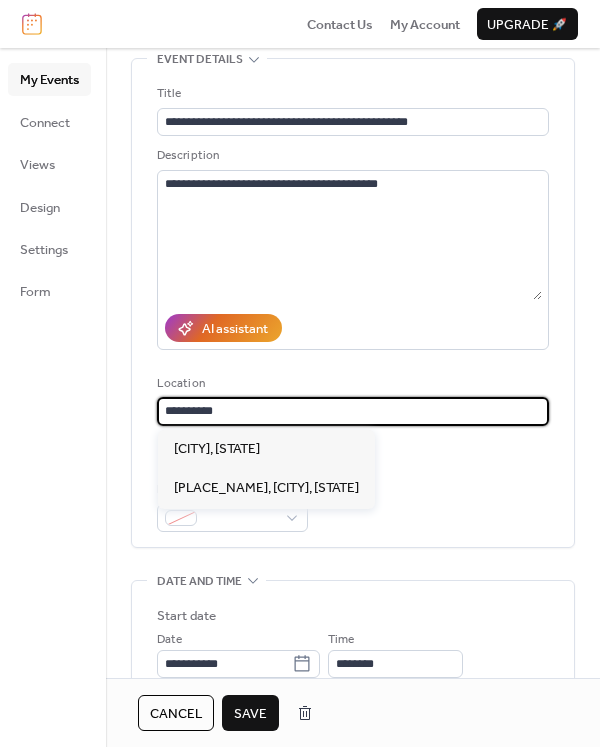 drag, startPoint x: 249, startPoint y: 404, endPoint x: 162, endPoint y: 402, distance: 87.02299 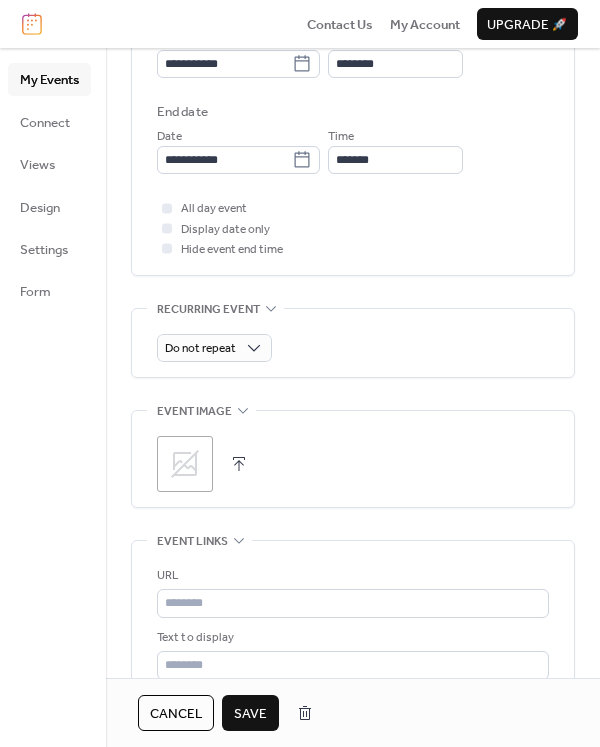 scroll, scrollTop: 800, scrollLeft: 0, axis: vertical 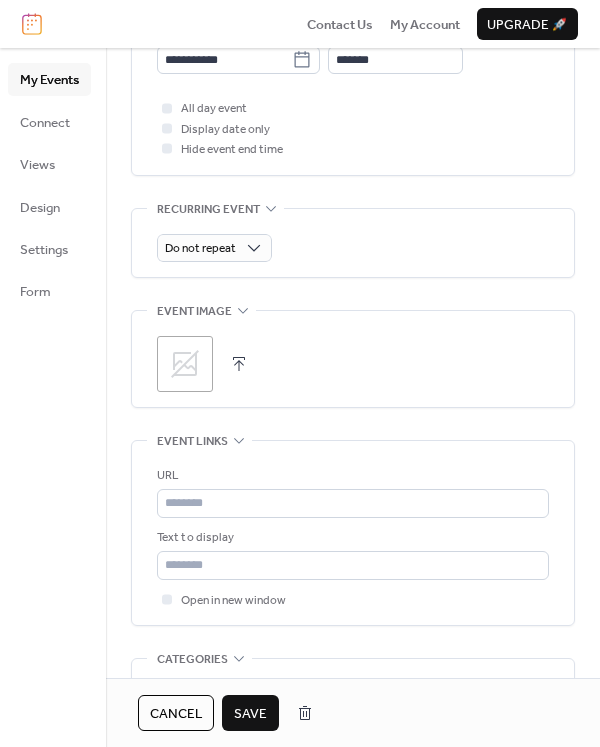 type on "**********" 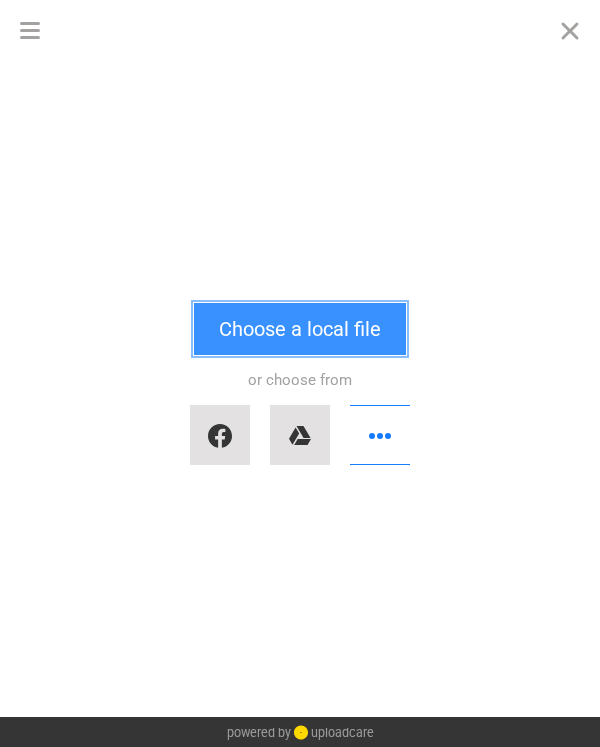 click on "Choose a local file" at bounding box center [300, 329] 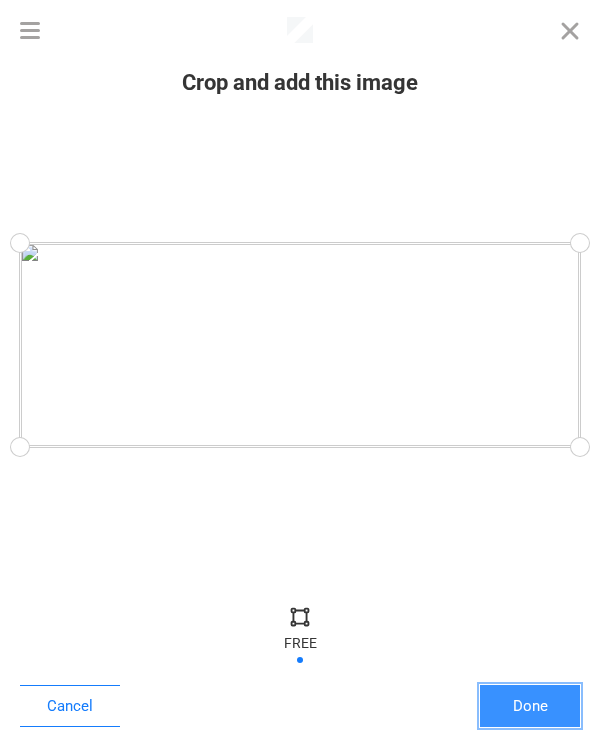 click on "Done" at bounding box center [530, 706] 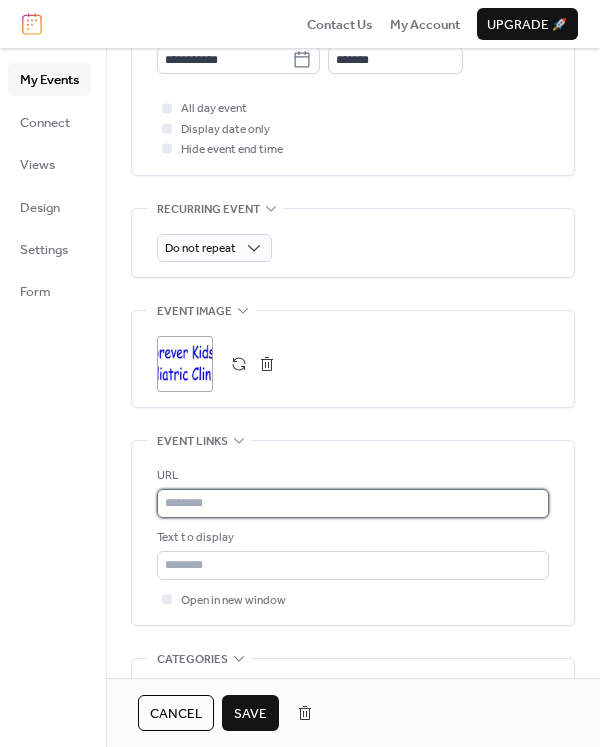 click at bounding box center [353, 503] 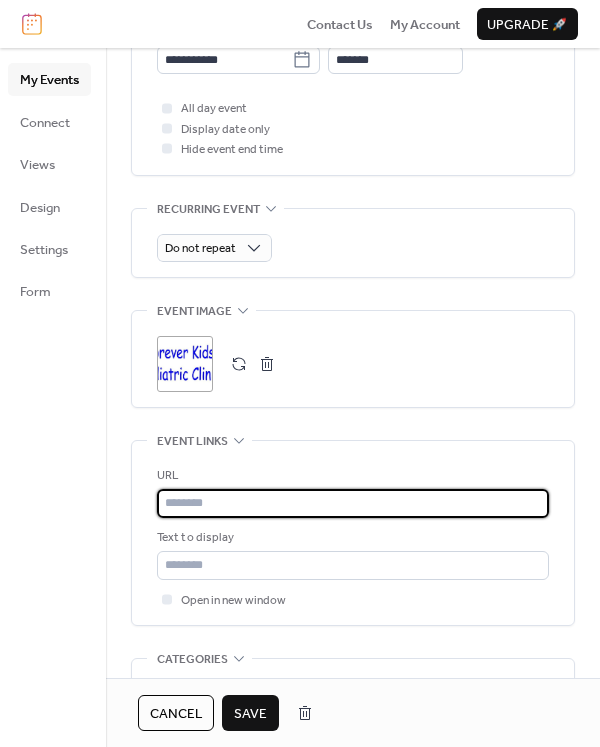 paste on "**********" 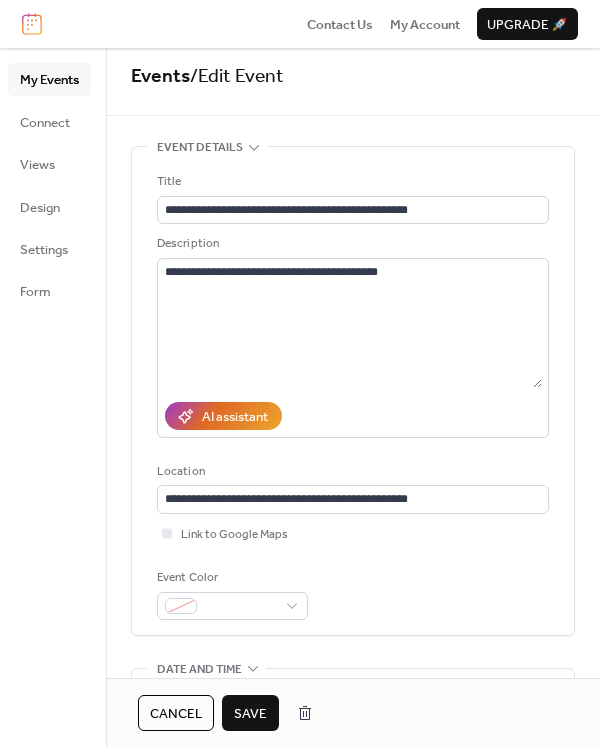 scroll, scrollTop: 0, scrollLeft: 0, axis: both 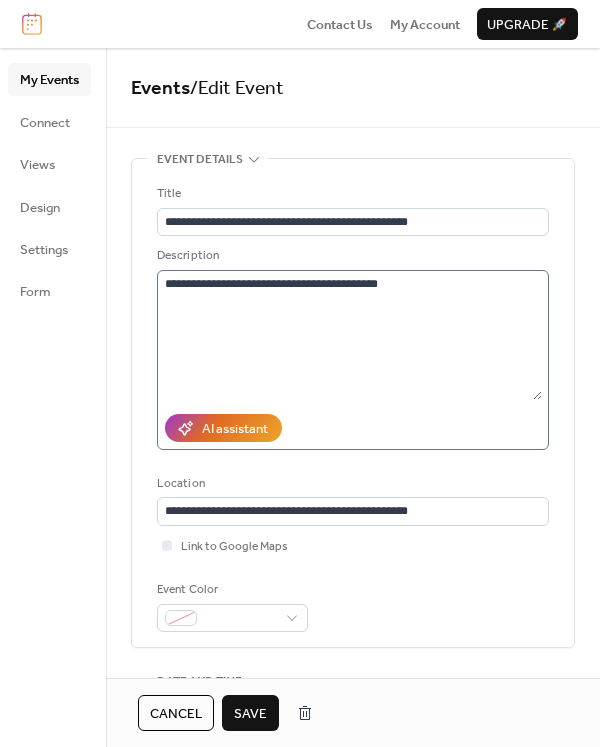 type on "**********" 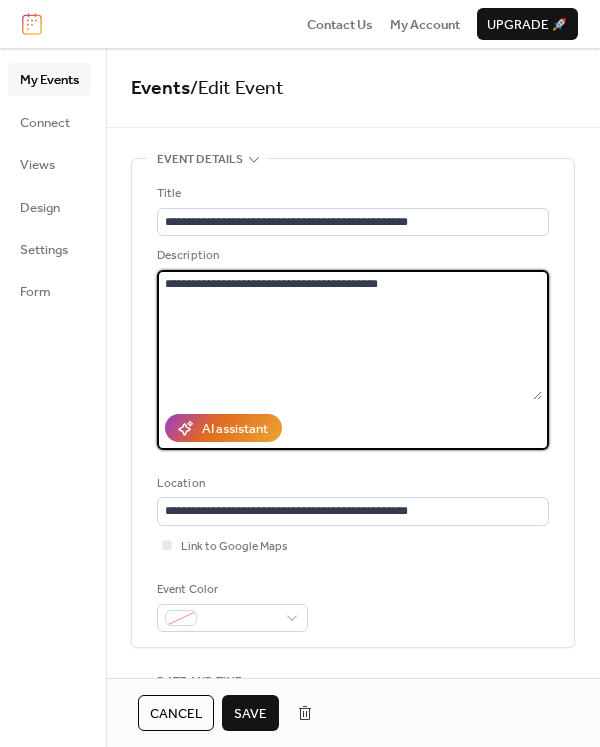 click on "**********" at bounding box center [349, 335] 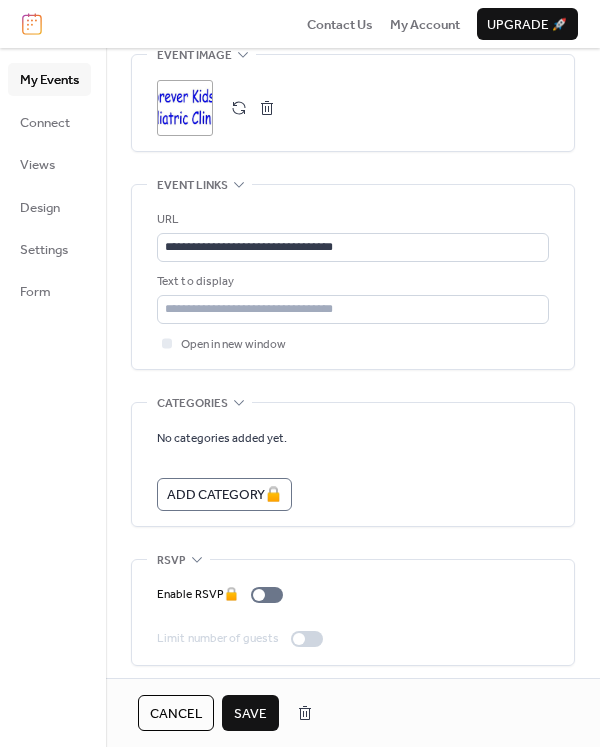 scroll, scrollTop: 1064, scrollLeft: 0, axis: vertical 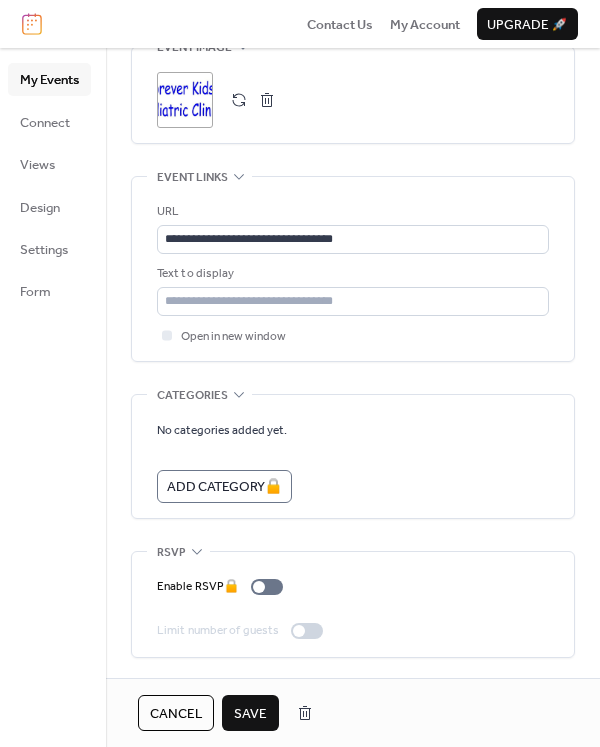 type on "**********" 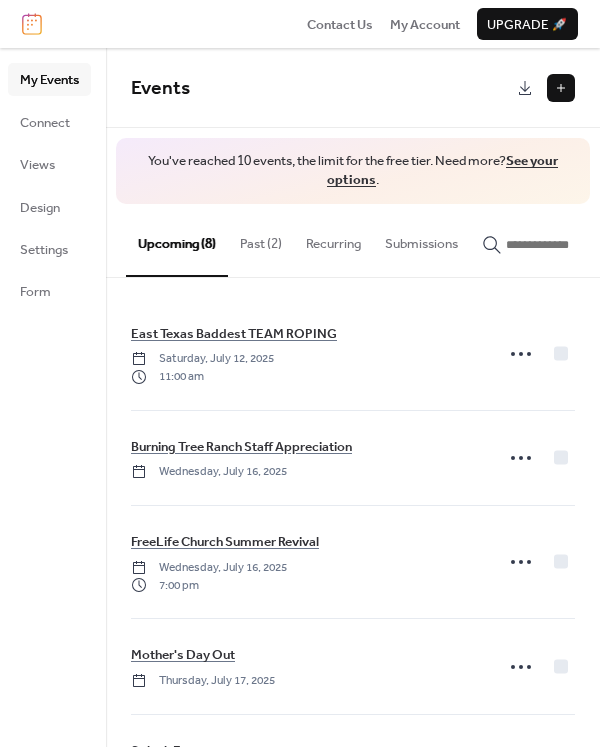 click on "Past  (2)" at bounding box center (261, 239) 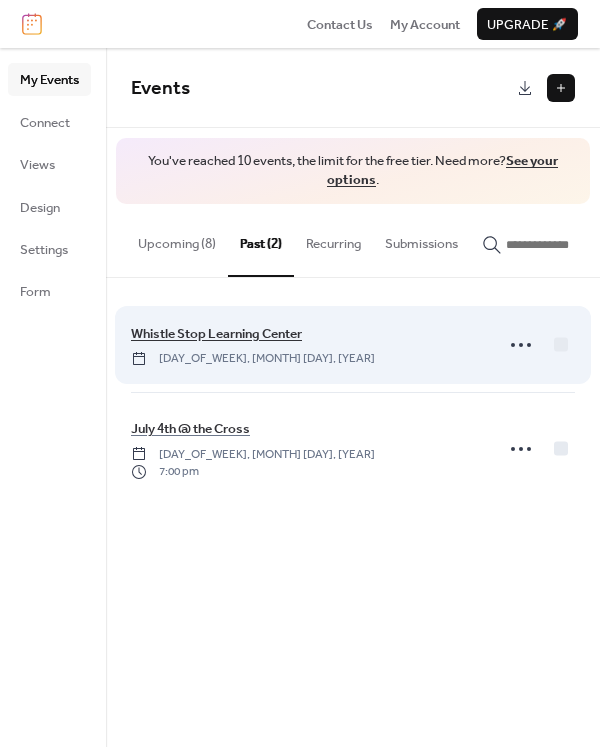 click on "Whistle Stop Learning Center" at bounding box center (216, 334) 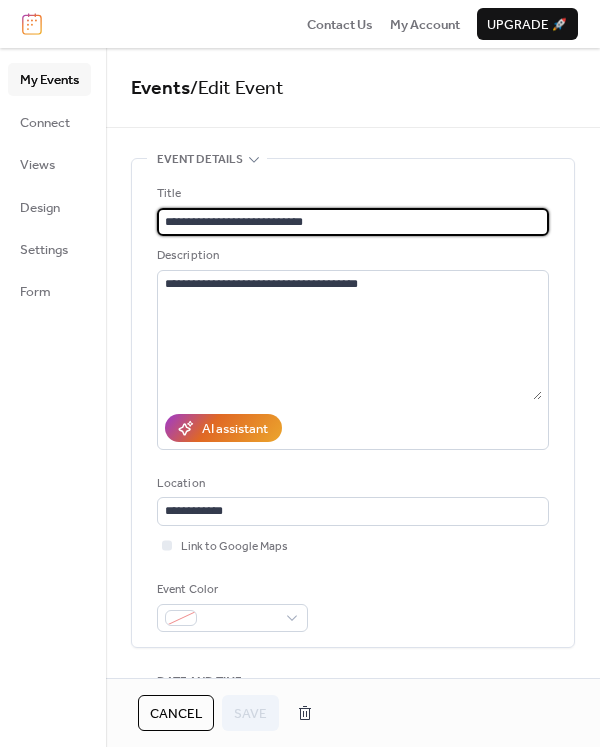 drag, startPoint x: 341, startPoint y: 221, endPoint x: 130, endPoint y: 215, distance: 211.0853 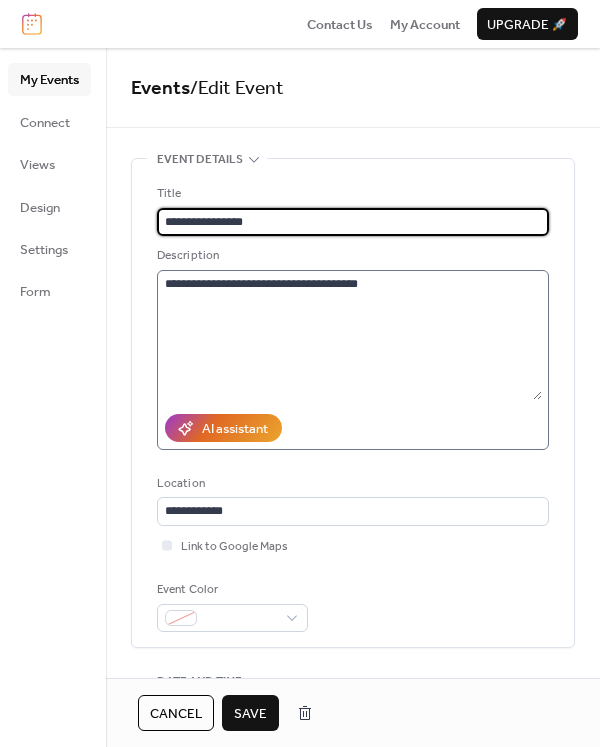 type on "**********" 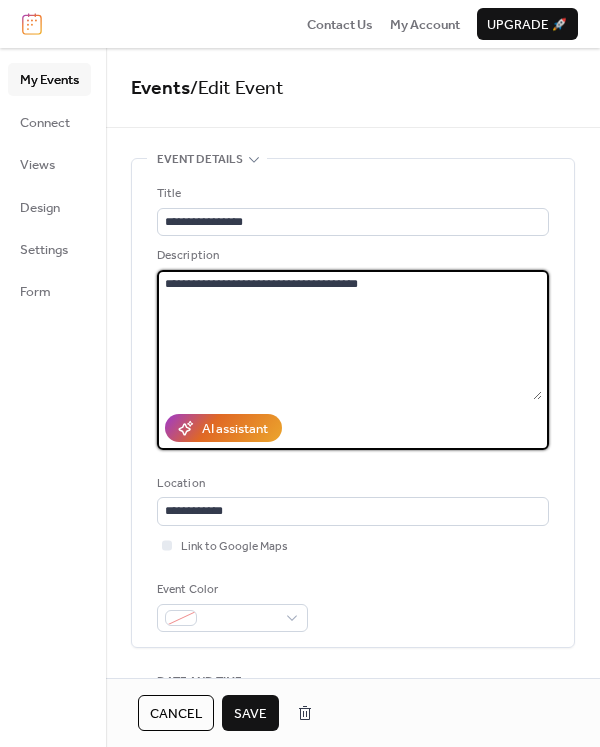 drag, startPoint x: 413, startPoint y: 293, endPoint x: 124, endPoint y: 278, distance: 289.389 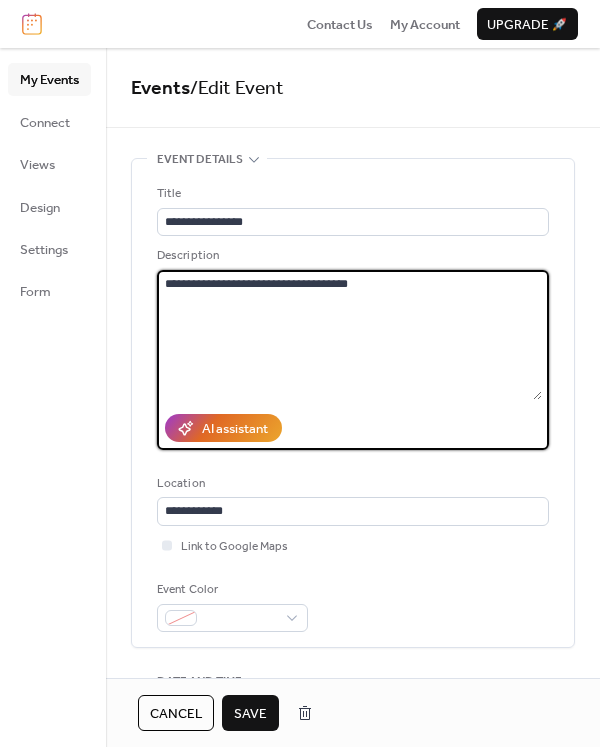 type on "**********" 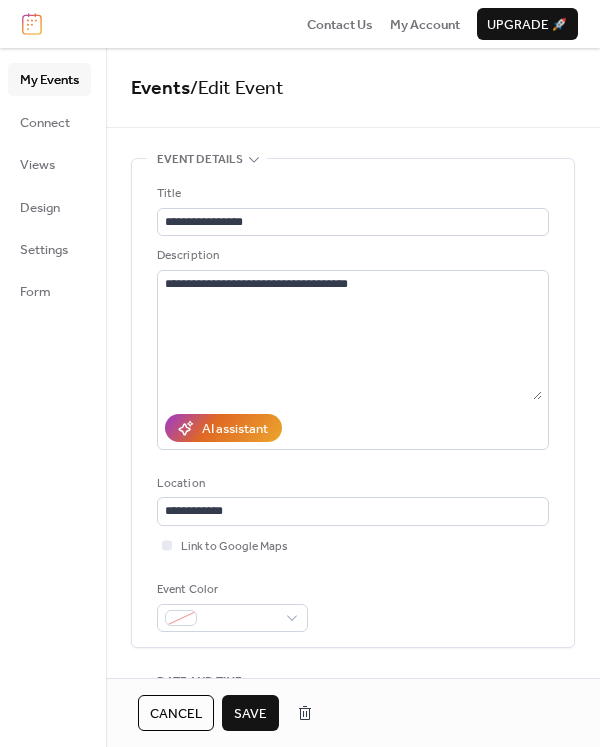 click on "**********" at bounding box center [353, 403] 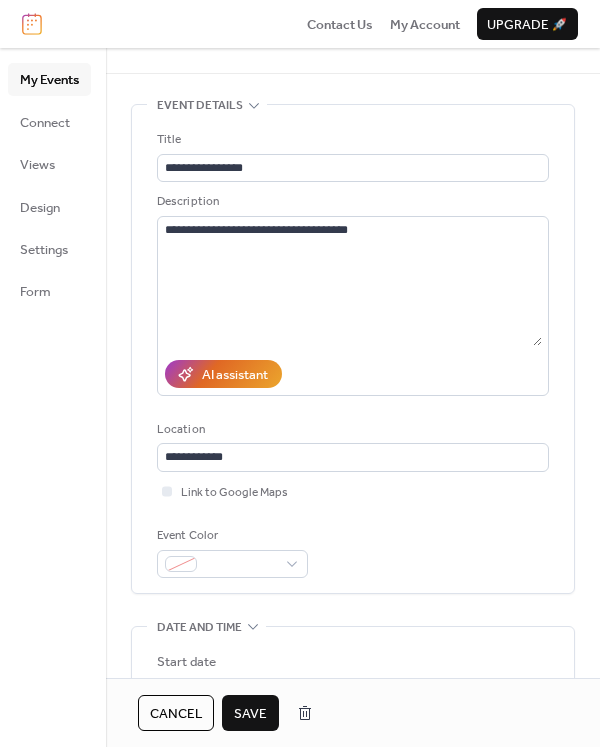 scroll, scrollTop: 100, scrollLeft: 0, axis: vertical 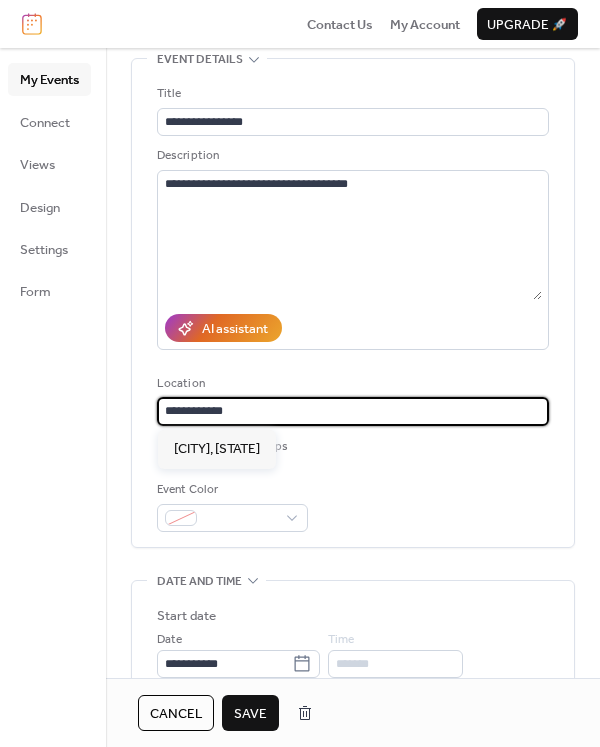 drag, startPoint x: 271, startPoint y: 412, endPoint x: 136, endPoint y: 408, distance: 135.05925 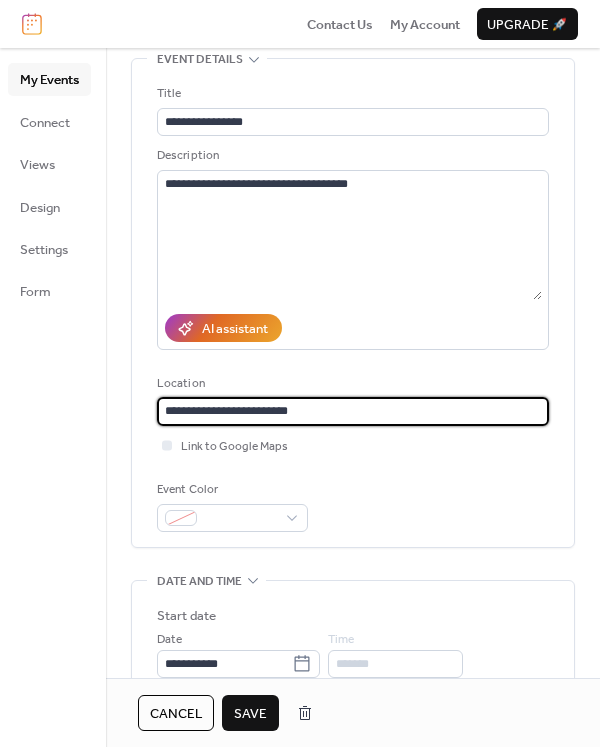 type on "**********" 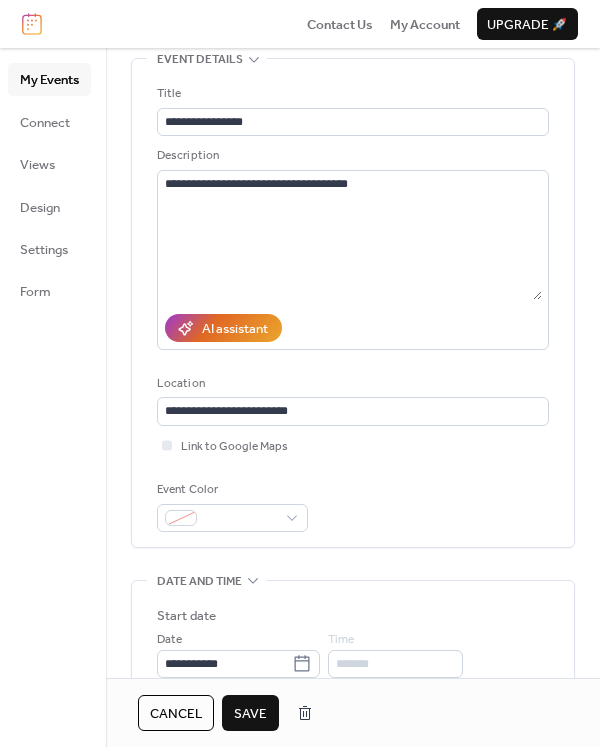 click on "**********" at bounding box center [353, 308] 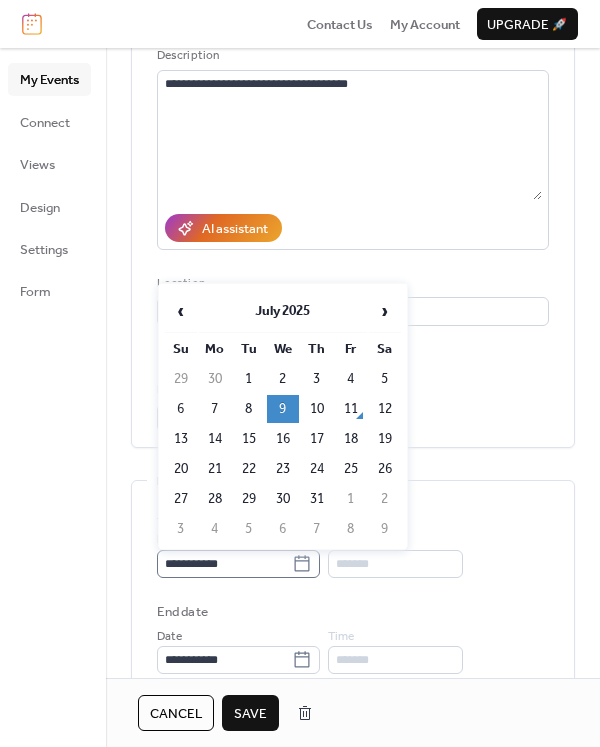 click 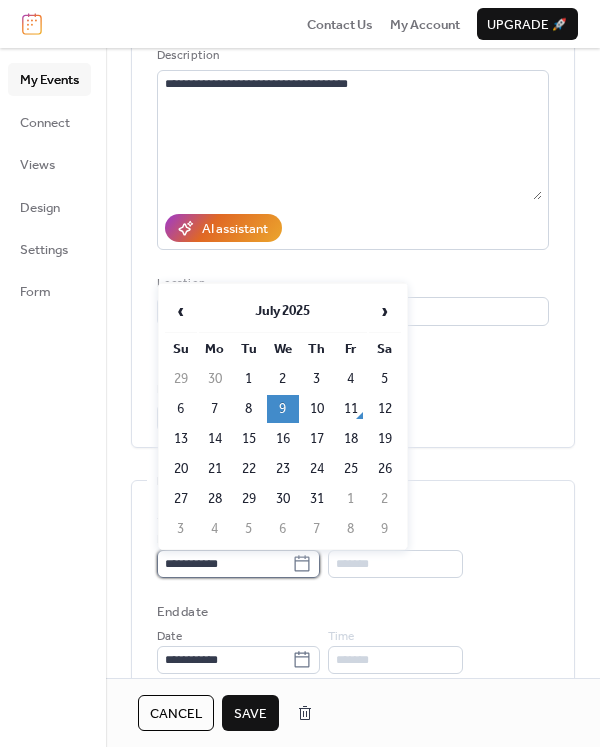 click on "**********" at bounding box center [224, 564] 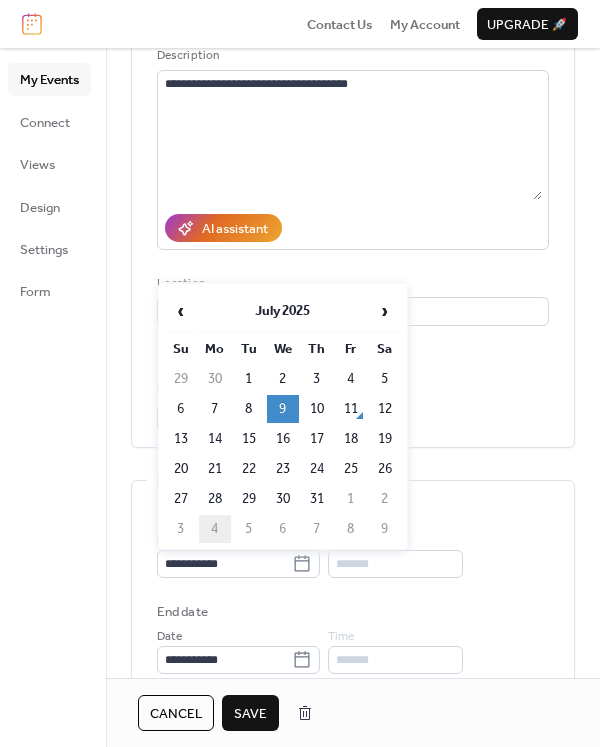 click on "4" at bounding box center [215, 529] 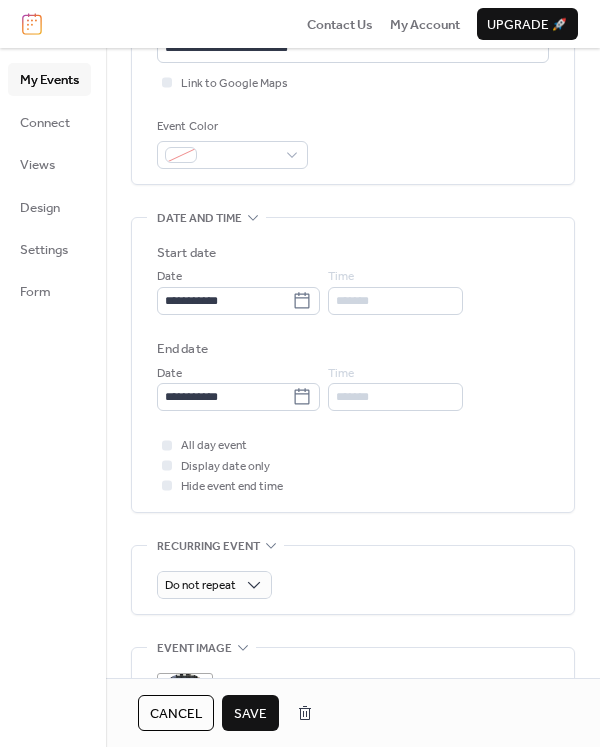 scroll, scrollTop: 500, scrollLeft: 0, axis: vertical 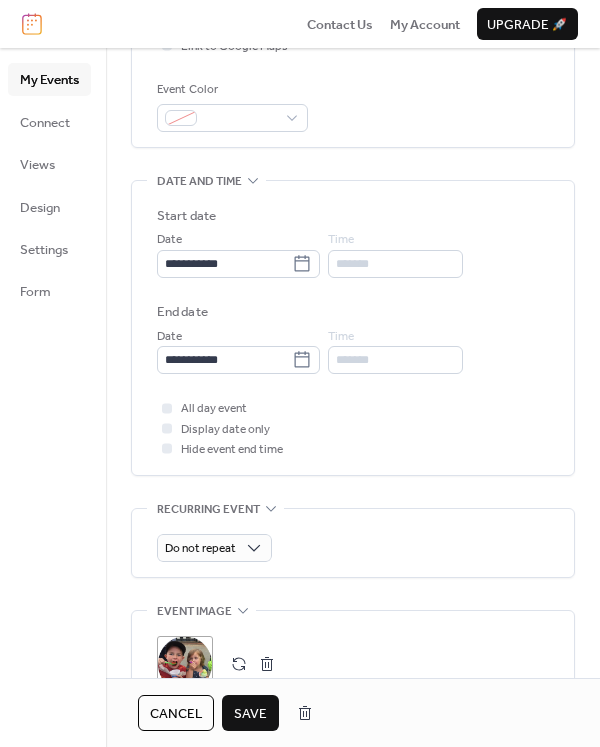 click on "*******" at bounding box center (395, 264) 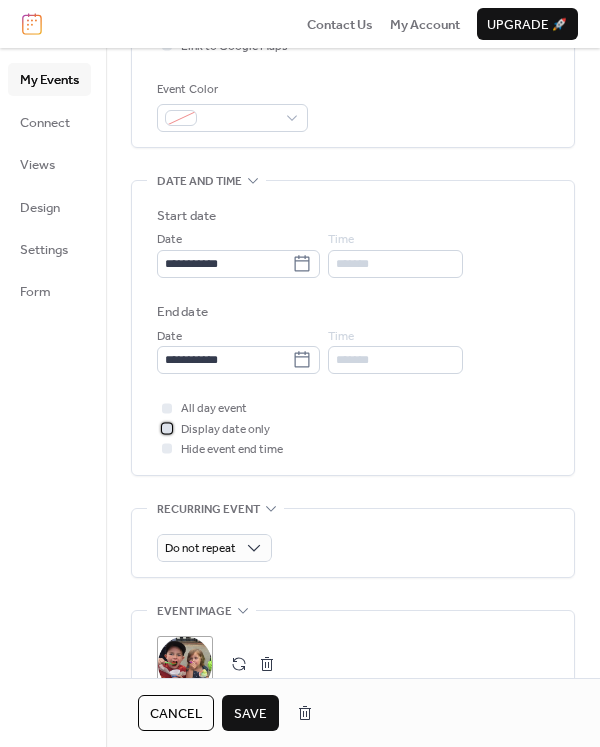 click 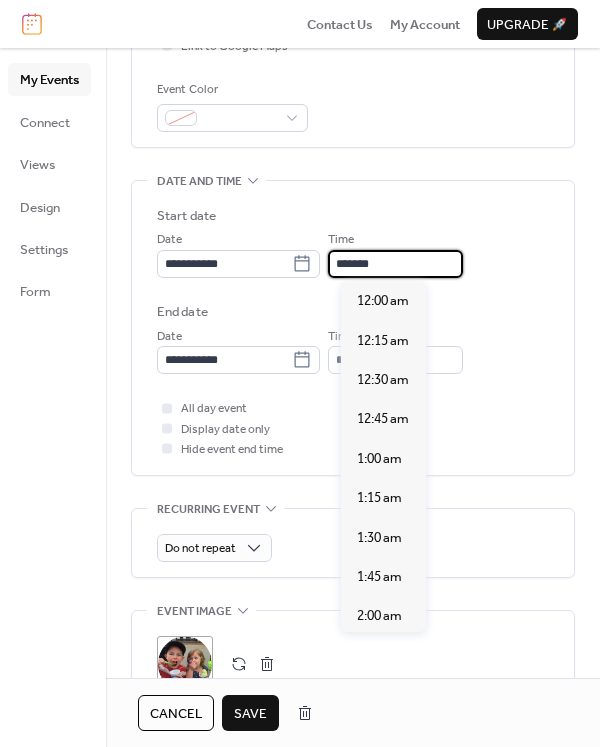 scroll, scrollTop: 2837, scrollLeft: 0, axis: vertical 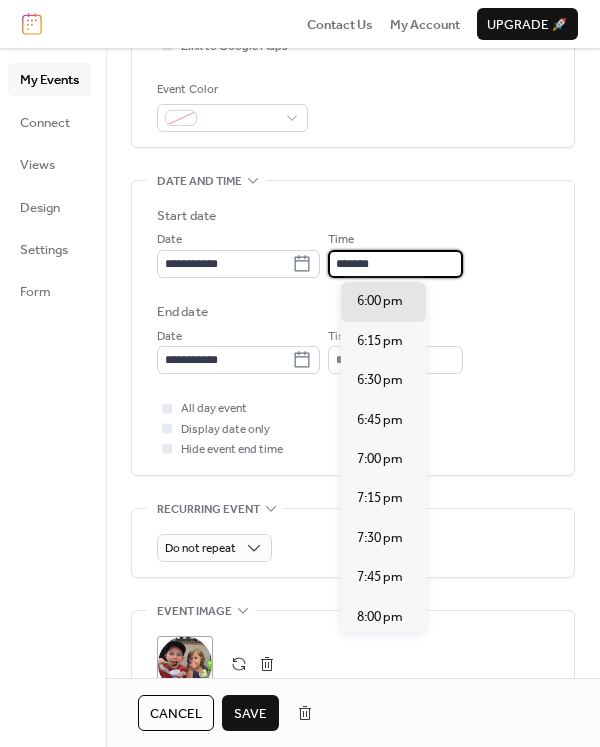 click on "*******" at bounding box center [395, 264] 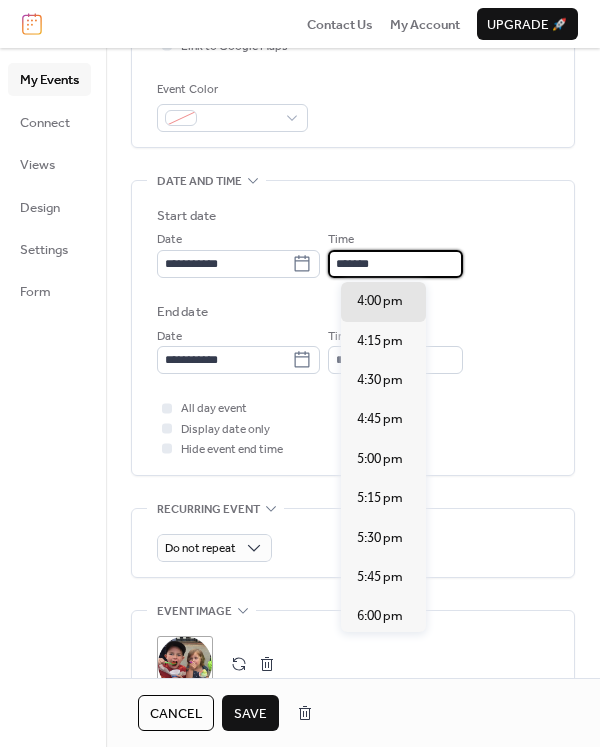 type on "*******" 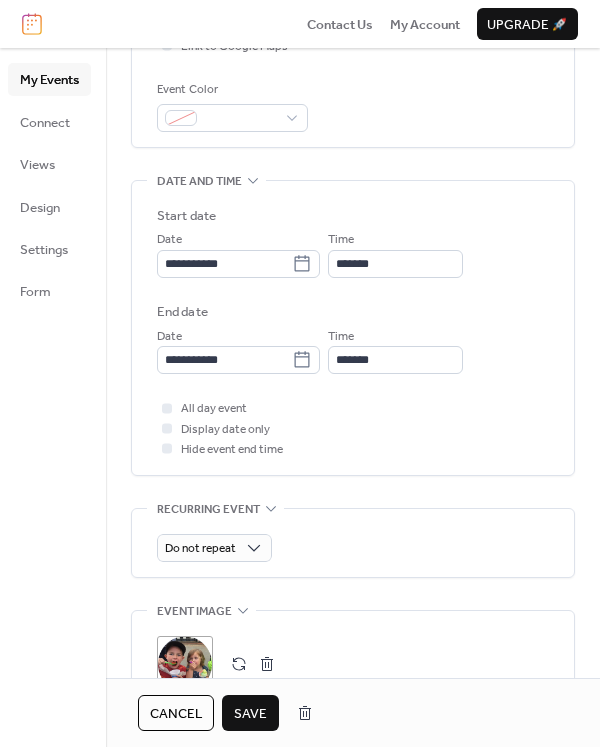 click on "End date" at bounding box center [353, 312] 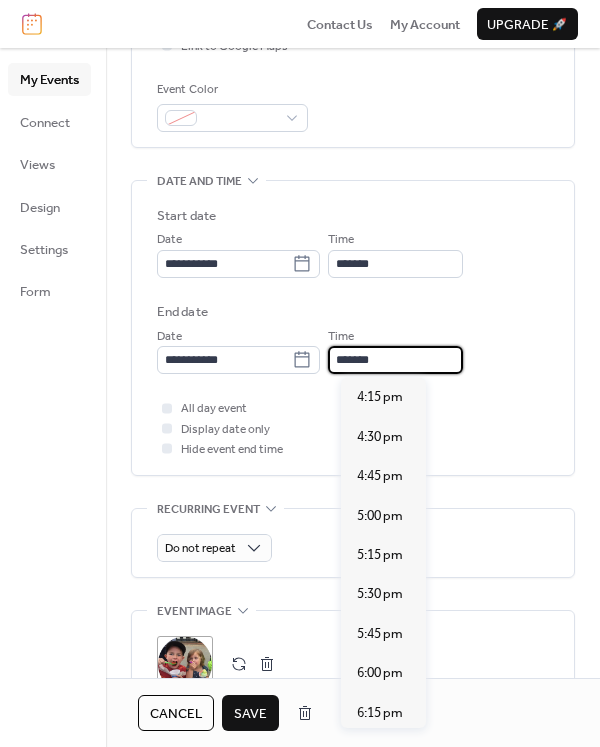 scroll, scrollTop: 433, scrollLeft: 0, axis: vertical 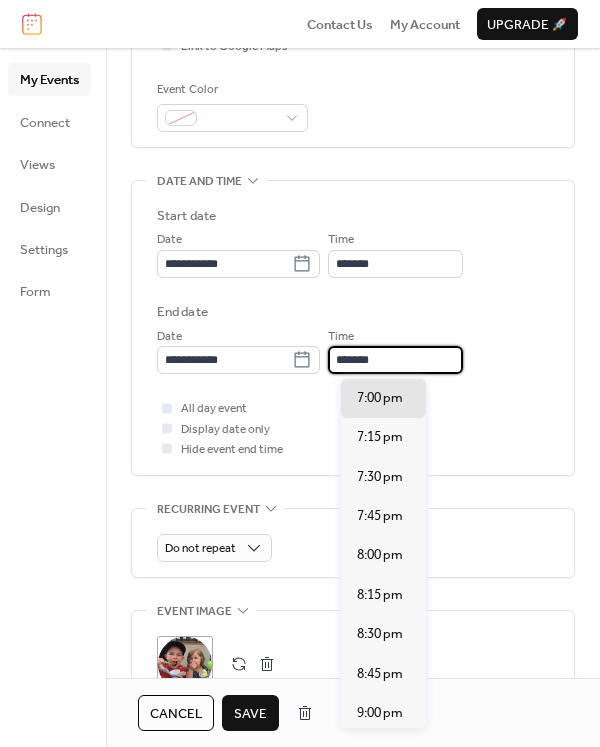 click on "*******" at bounding box center (395, 360) 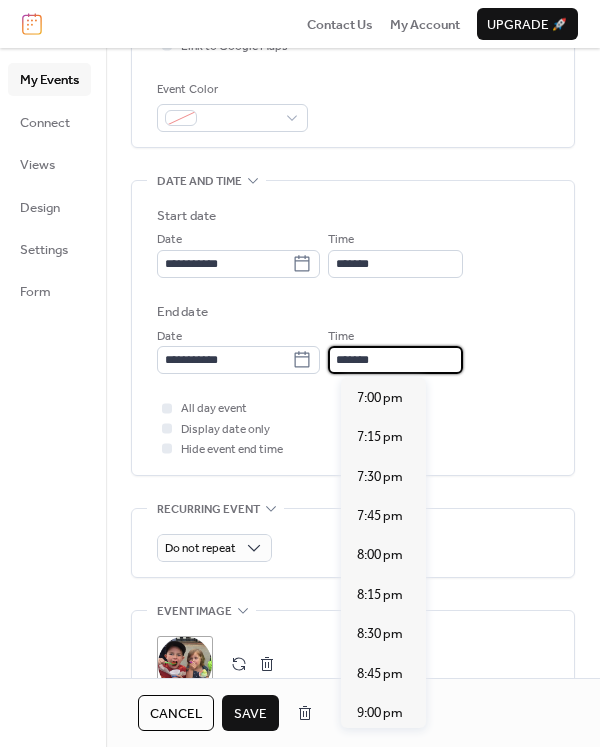 scroll, scrollTop: 276, scrollLeft: 0, axis: vertical 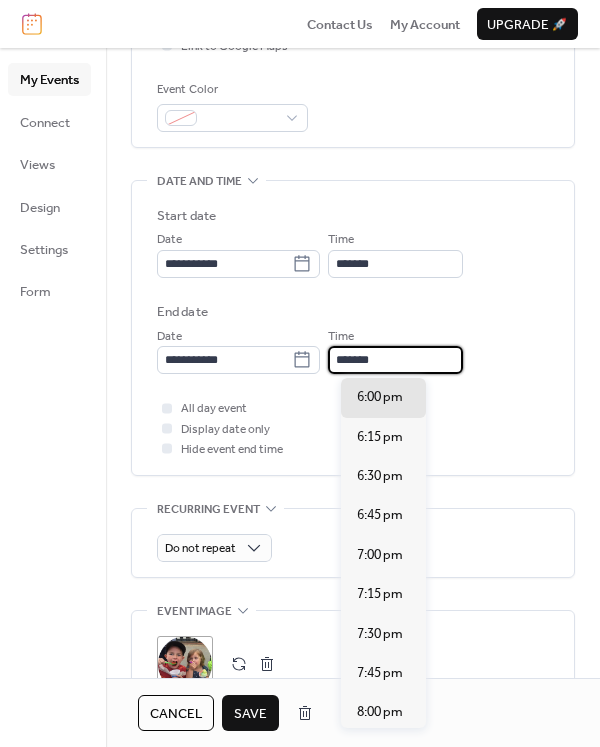 type on "*******" 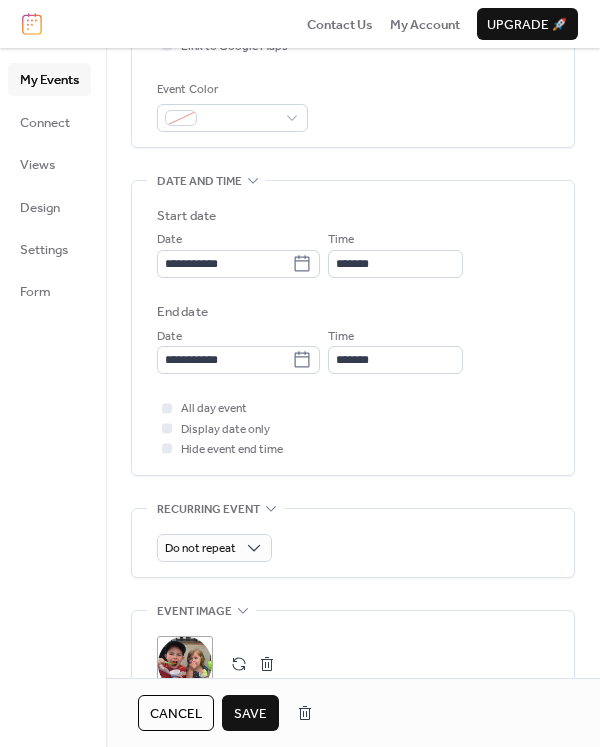click on "**********" at bounding box center (353, 328) 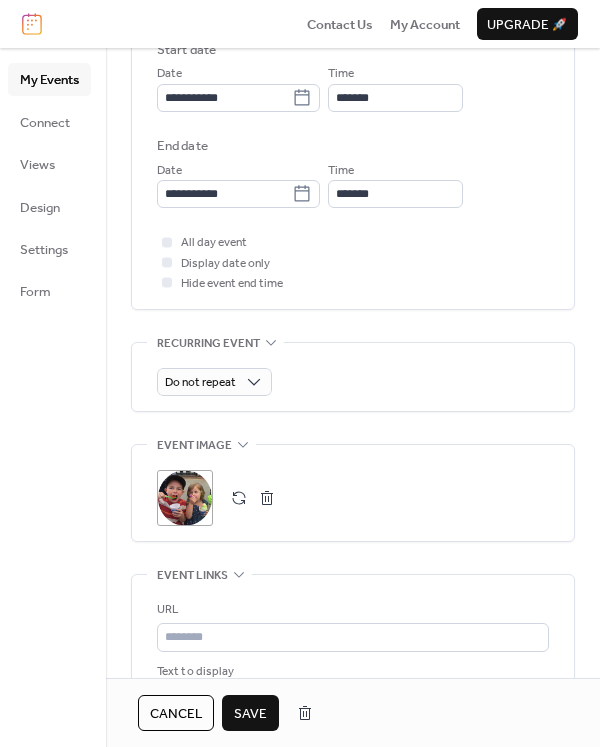 scroll, scrollTop: 800, scrollLeft: 0, axis: vertical 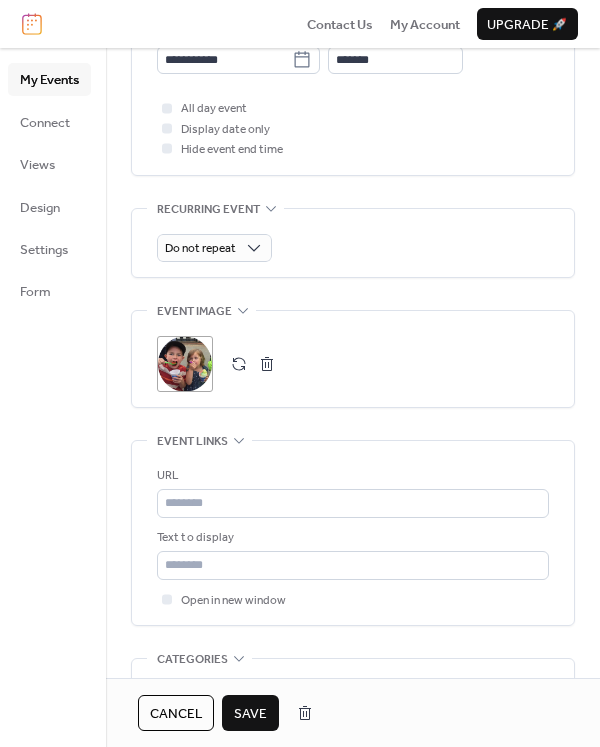 click at bounding box center (267, 364) 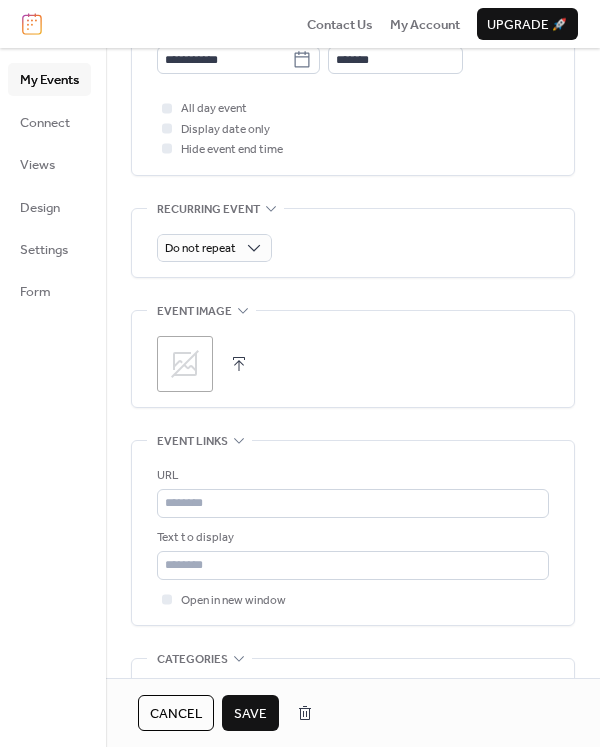 click at bounding box center [239, 364] 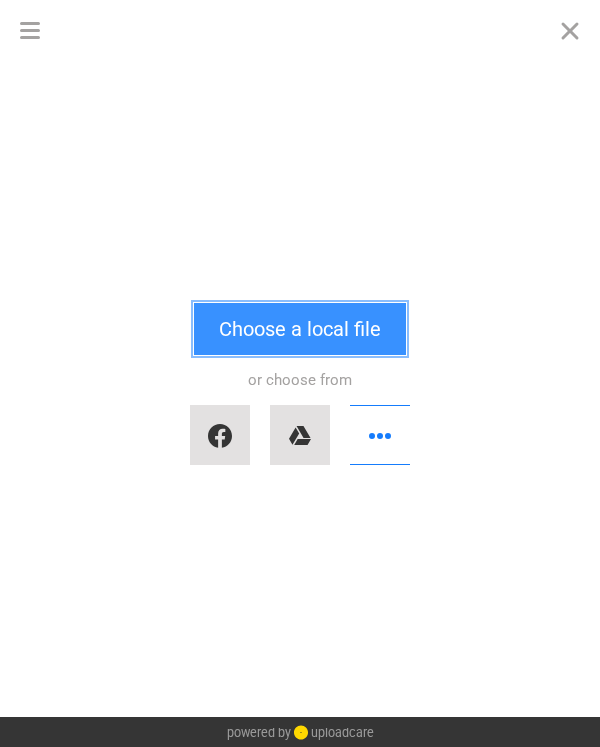 click on "Choose a local file" at bounding box center (300, 329) 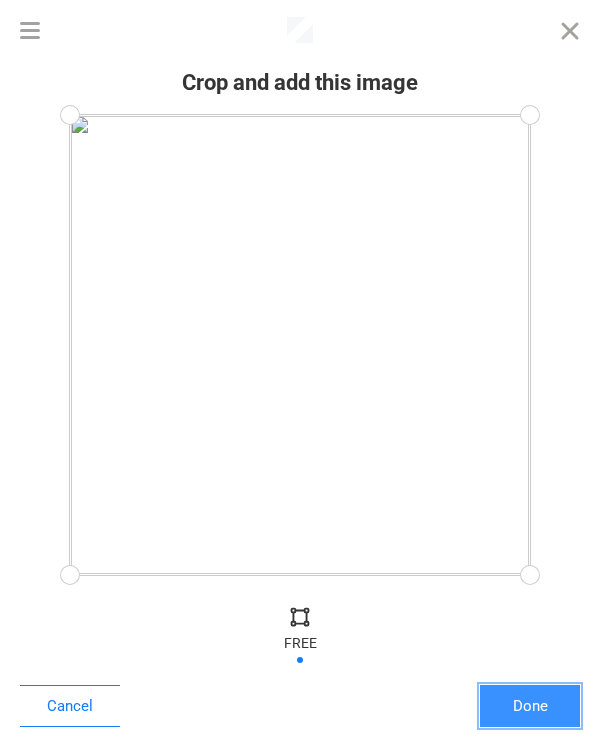 click on "Done" at bounding box center [530, 706] 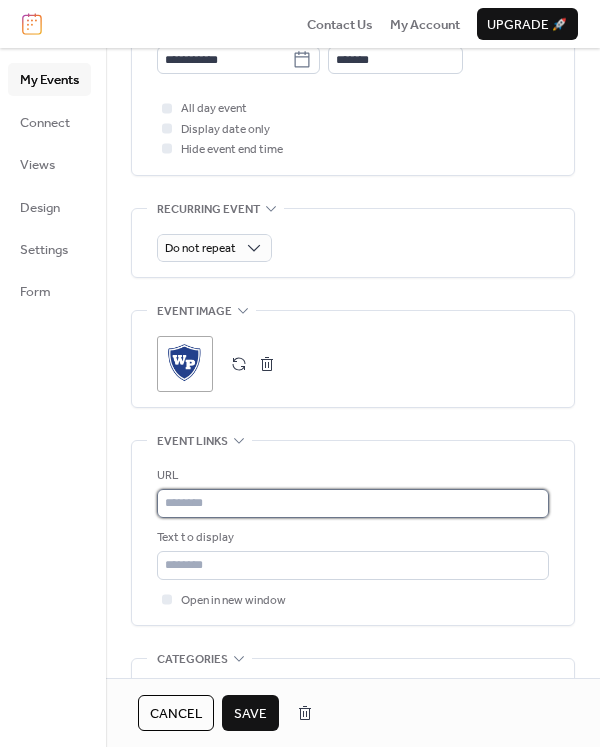 click at bounding box center [353, 503] 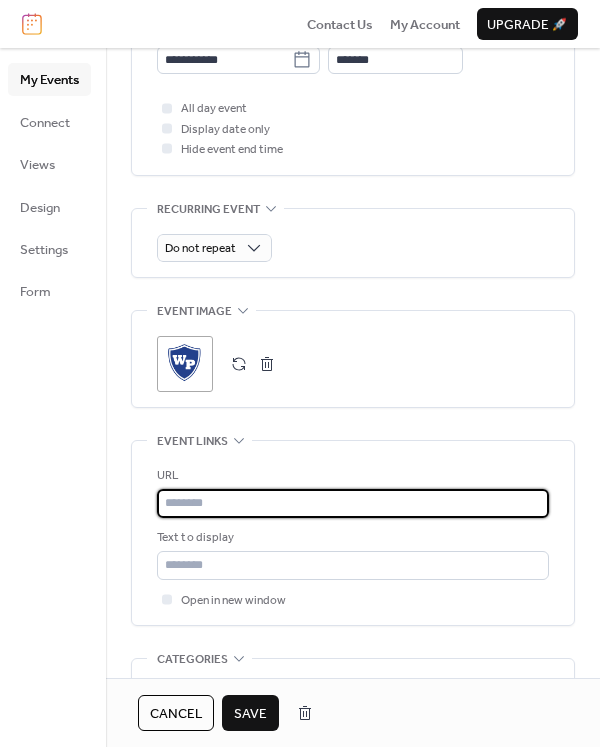 paste on "**********" 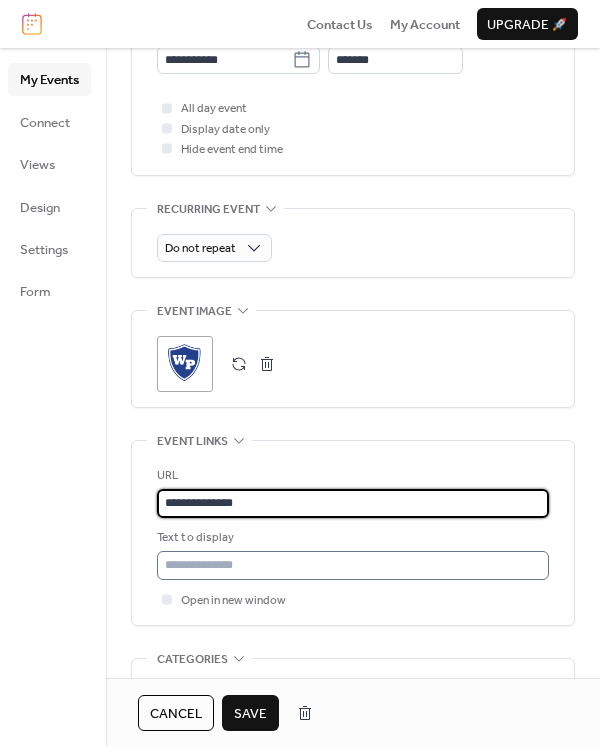 type on "**********" 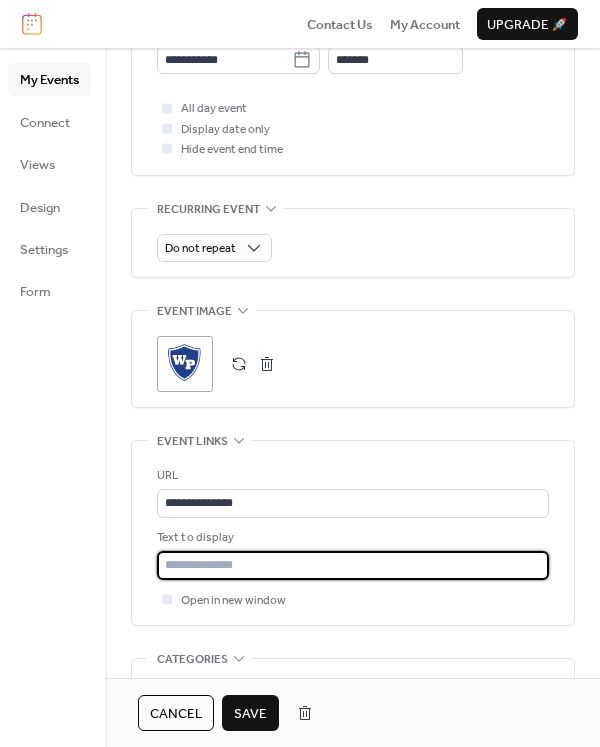 drag, startPoint x: 298, startPoint y: 564, endPoint x: 207, endPoint y: 561, distance: 91.04944 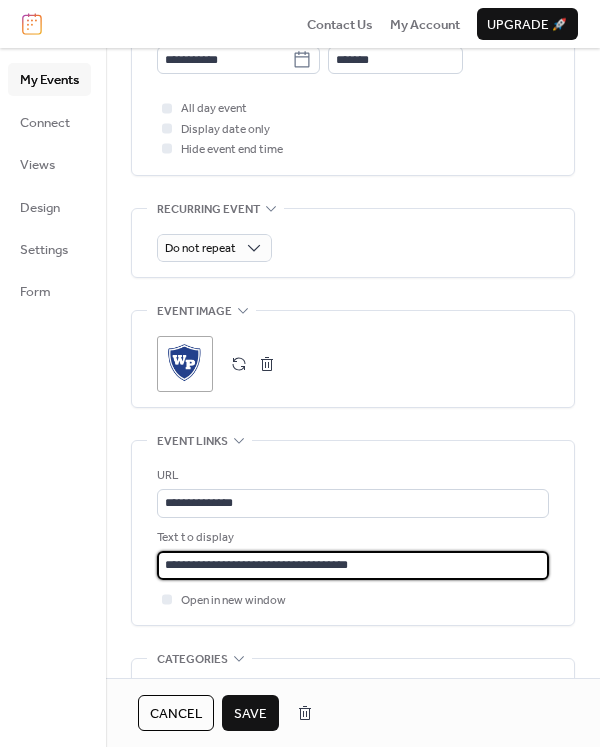 drag, startPoint x: 222, startPoint y: 562, endPoint x: 421, endPoint y: 547, distance: 199.56453 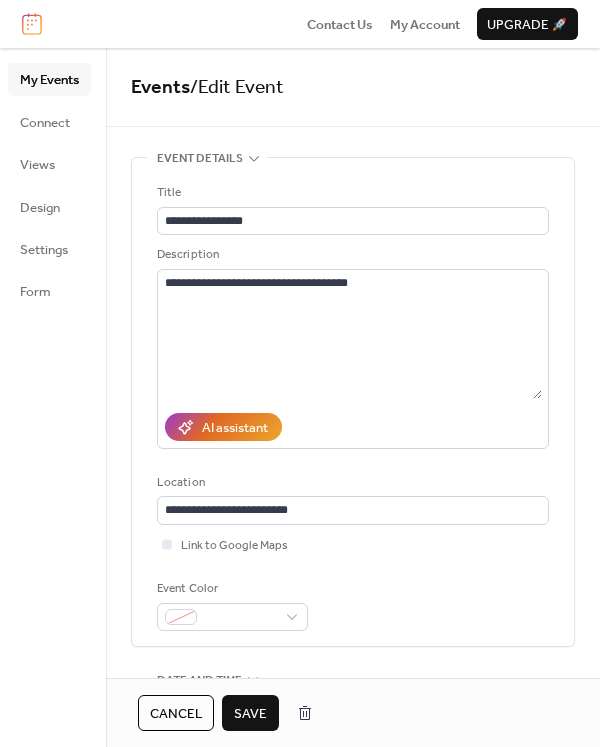 scroll, scrollTop: 0, scrollLeft: 0, axis: both 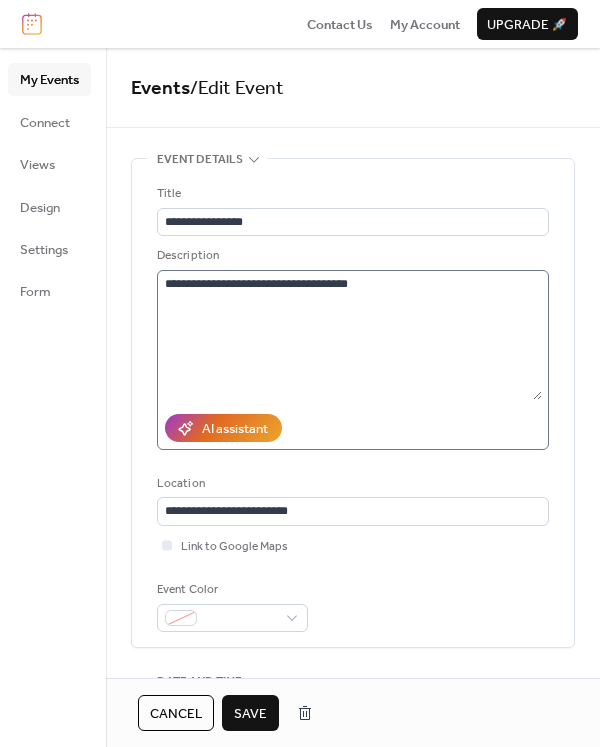 type on "**********" 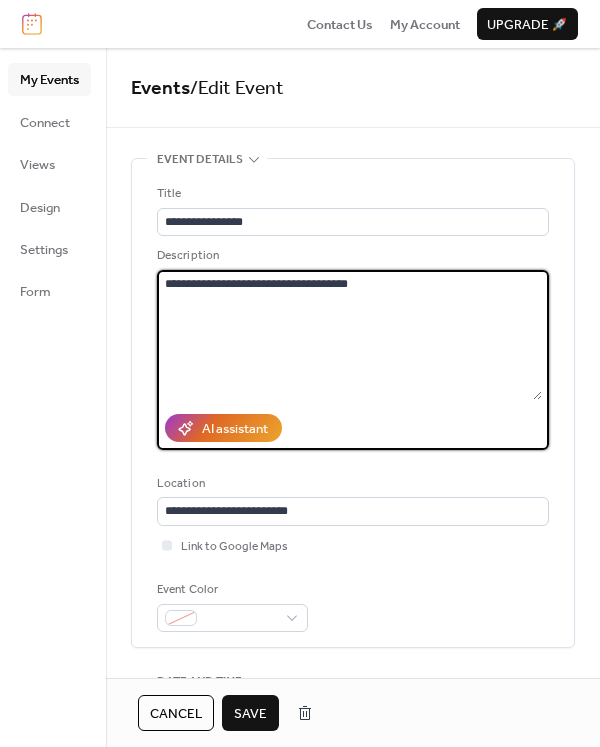 drag, startPoint x: 429, startPoint y: 279, endPoint x: 103, endPoint y: 280, distance: 326.00153 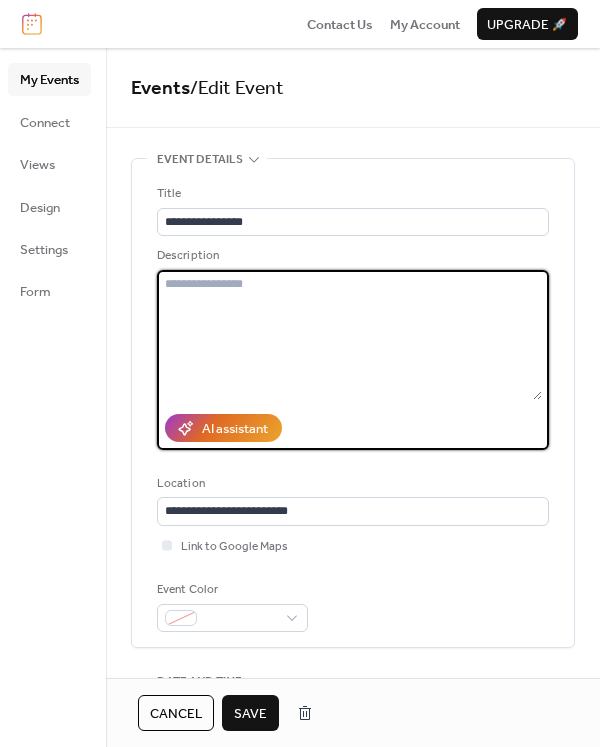 type 